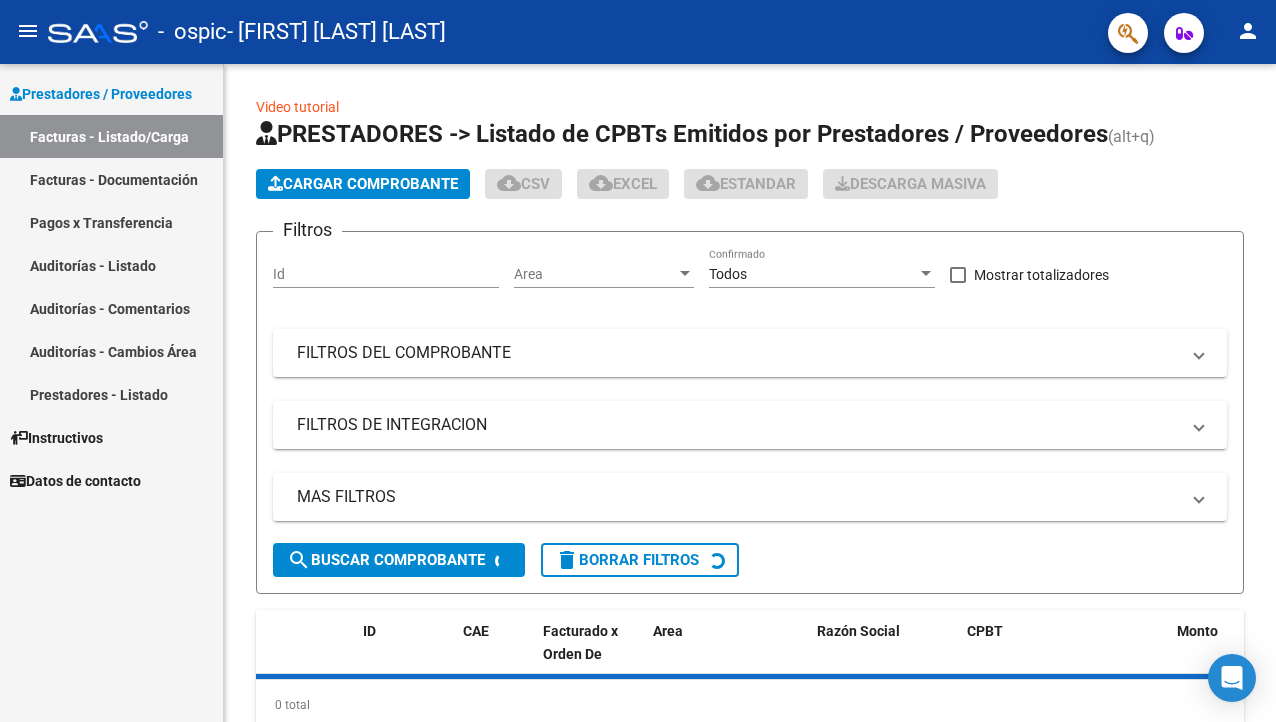 scroll, scrollTop: 0, scrollLeft: 0, axis: both 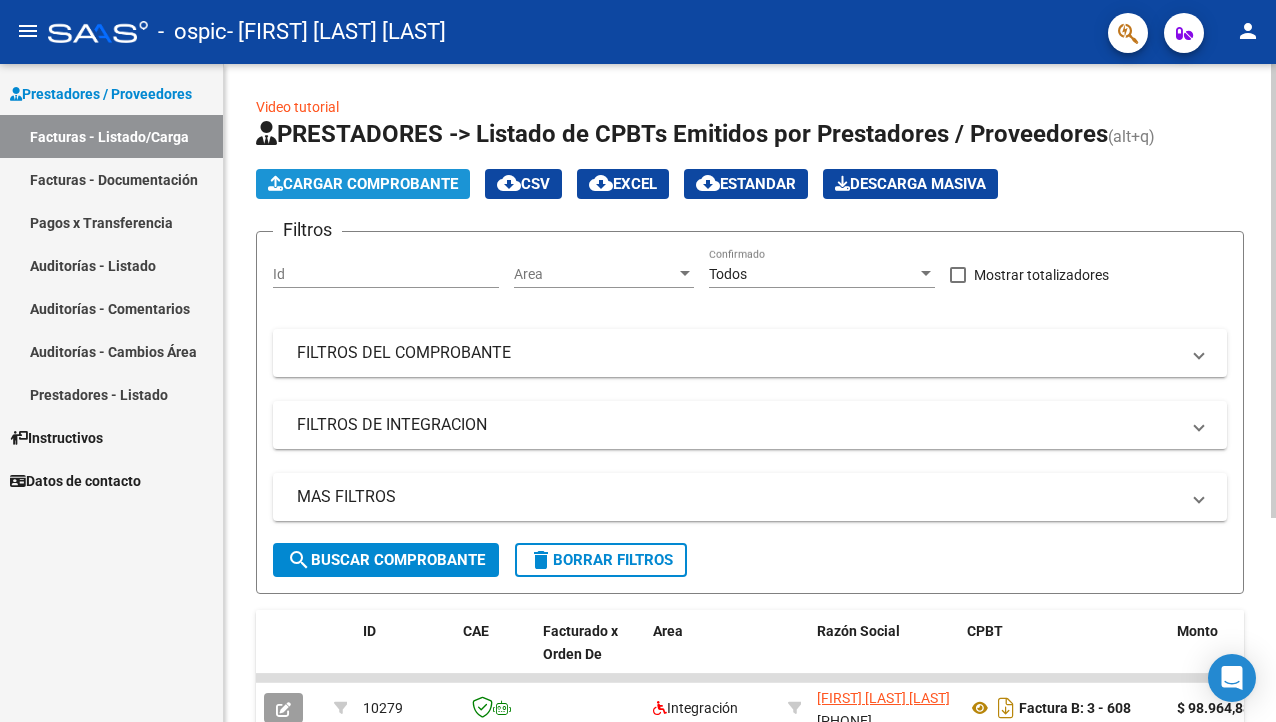 click on "Cargar Comprobante" 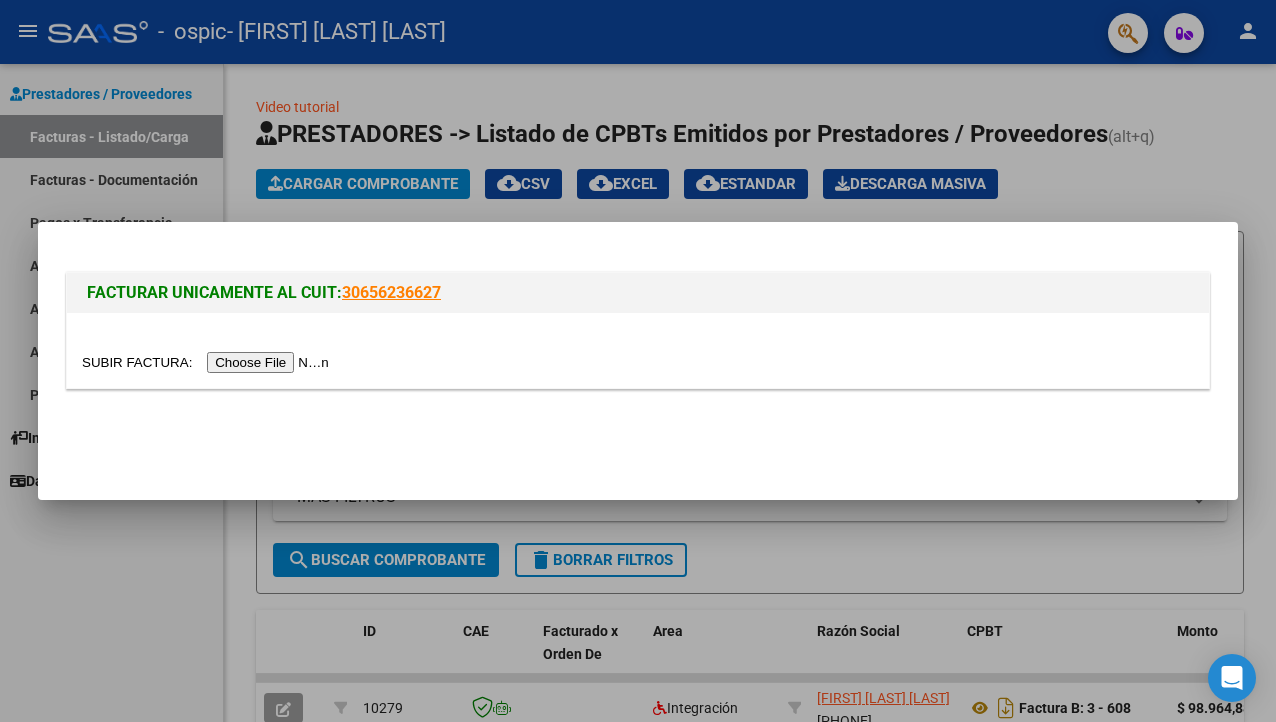 click at bounding box center (638, 361) 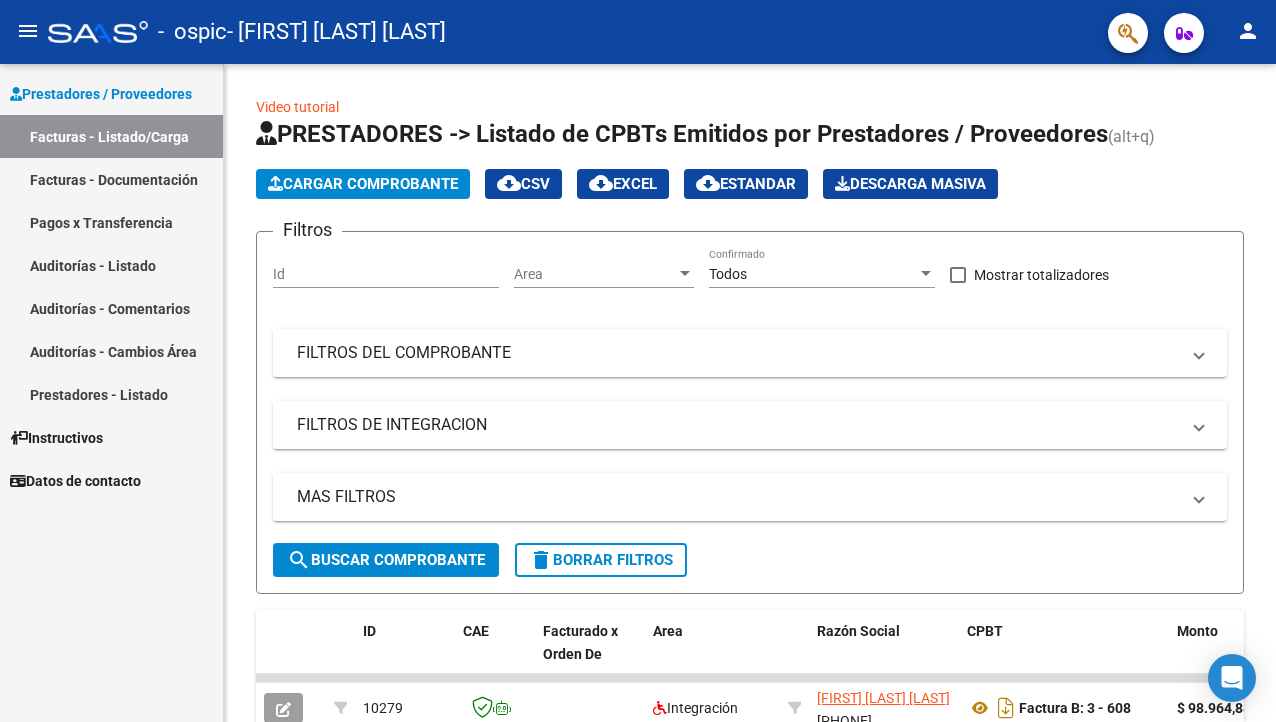 click on "person" 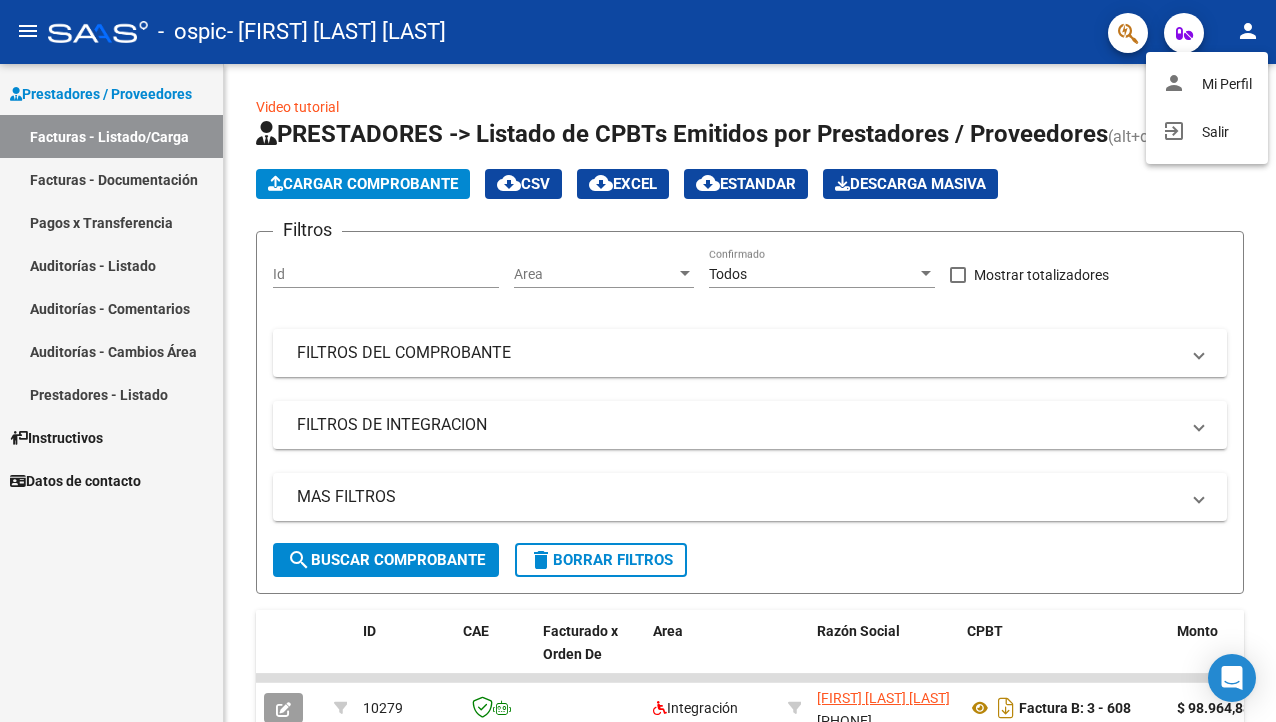 click at bounding box center (638, 361) 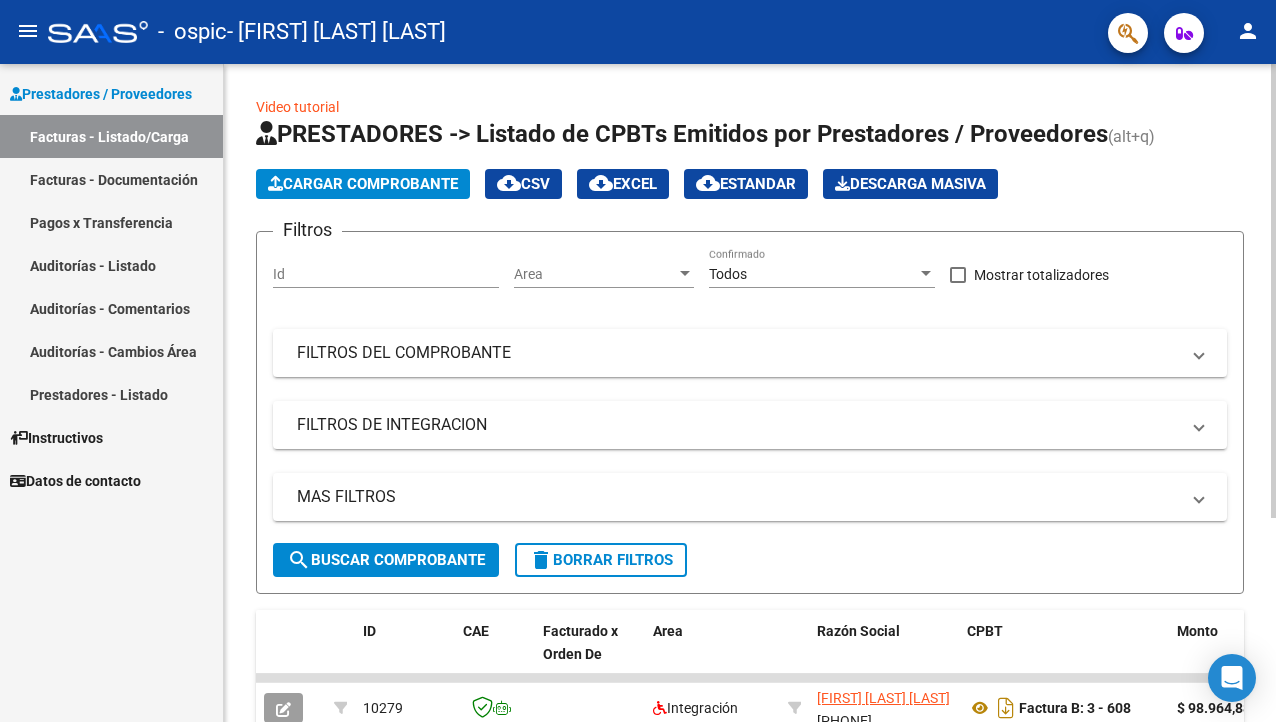 click on "Filtros Id Area Area Todos Confirmado   Mostrar totalizadores   FILTROS DEL COMPROBANTE  Comprobante Tipo Comprobante Tipo Start date – End date Fec. Comprobante Desde / Hasta Días Emisión Desde(cant. días) Días Emisión Hasta(cant. días) CUIT / Razón Social Pto. Venta Nro. Comprobante Código SSS CAE Válido CAE Válido Todos Cargado Módulo Hosp. Todos Tiene facturacion Apócrifa Hospital Refes  FILTROS DE INTEGRACION  Período De Prestación Campos del Archivo de Rendición Devuelto x SSS (dr_envio) Todos Rendido x SSS (dr_envio) Tipo de Registro Tipo de Registro Período Presentación Período Presentación Campos del Legajo Asociado (preaprobación) Afiliado Legajo (cuil/nombre) Todos Solo facturas preaprobadas  MAS FILTROS  Todos Con Doc. Respaldatoria Todos Con Trazabilidad Todos Asociado a Expediente Sur Auditoría Auditoría Auditoría Id Start date – End date Auditoría Confirmada Desde / Hasta Start date – End date Fec. Rec. Desde / Hasta Start date – End date Start date – End date" 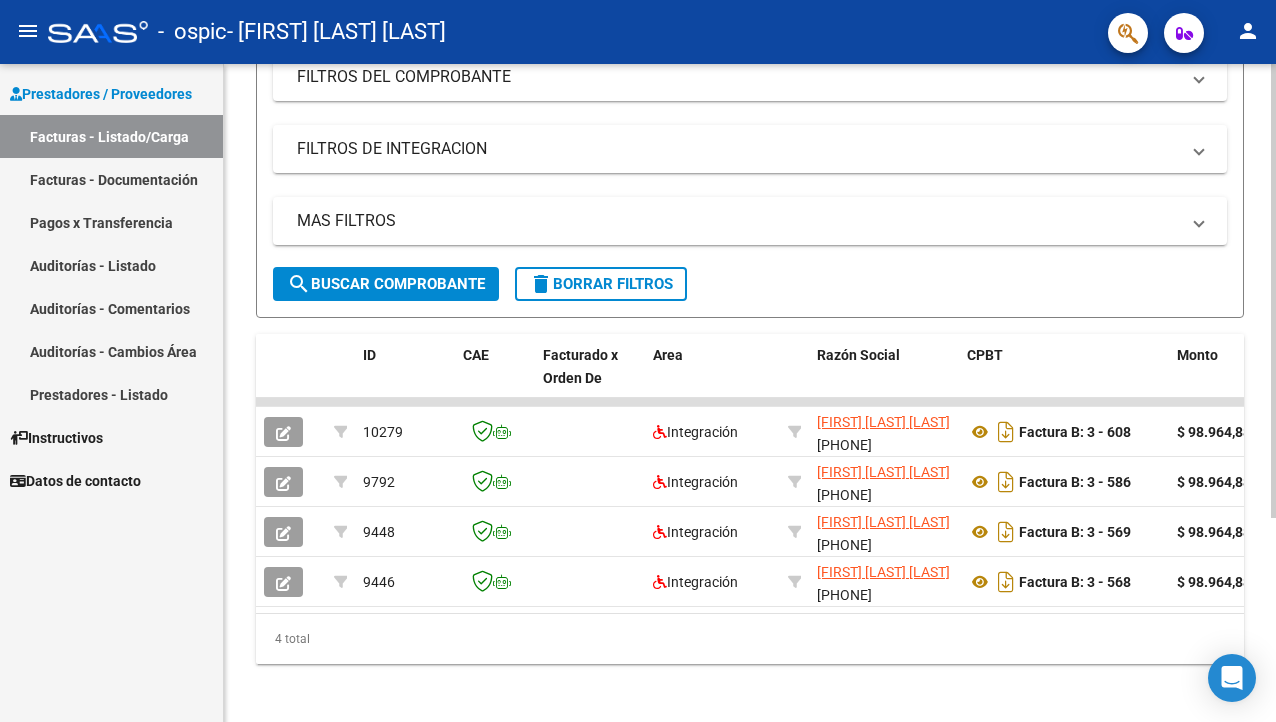 scroll, scrollTop: 283, scrollLeft: 0, axis: vertical 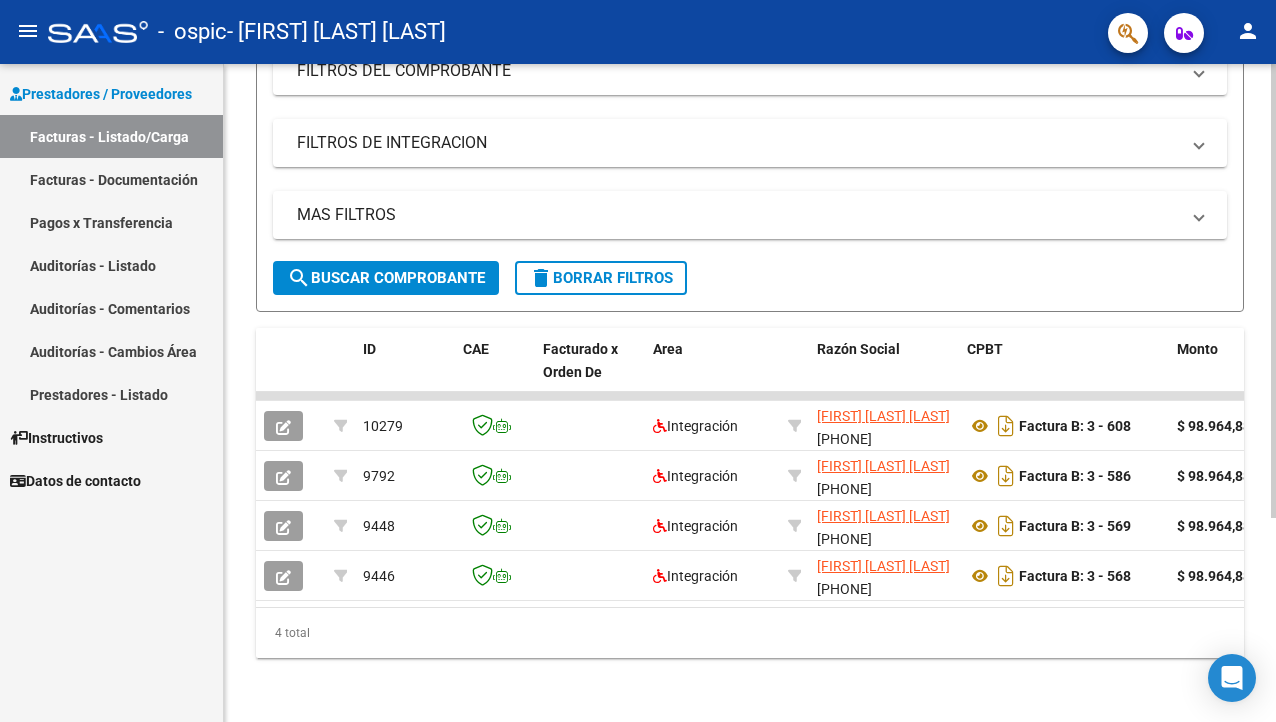 click 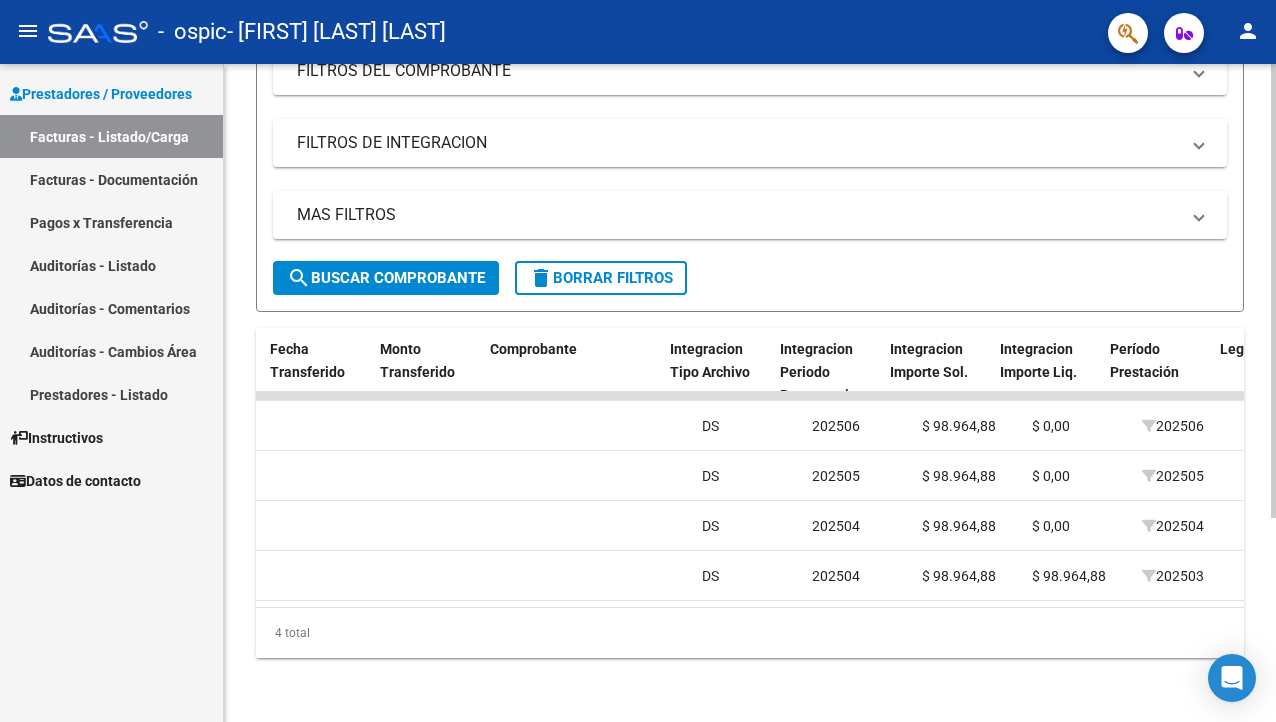 scroll, scrollTop: 0, scrollLeft: 1760, axis: horizontal 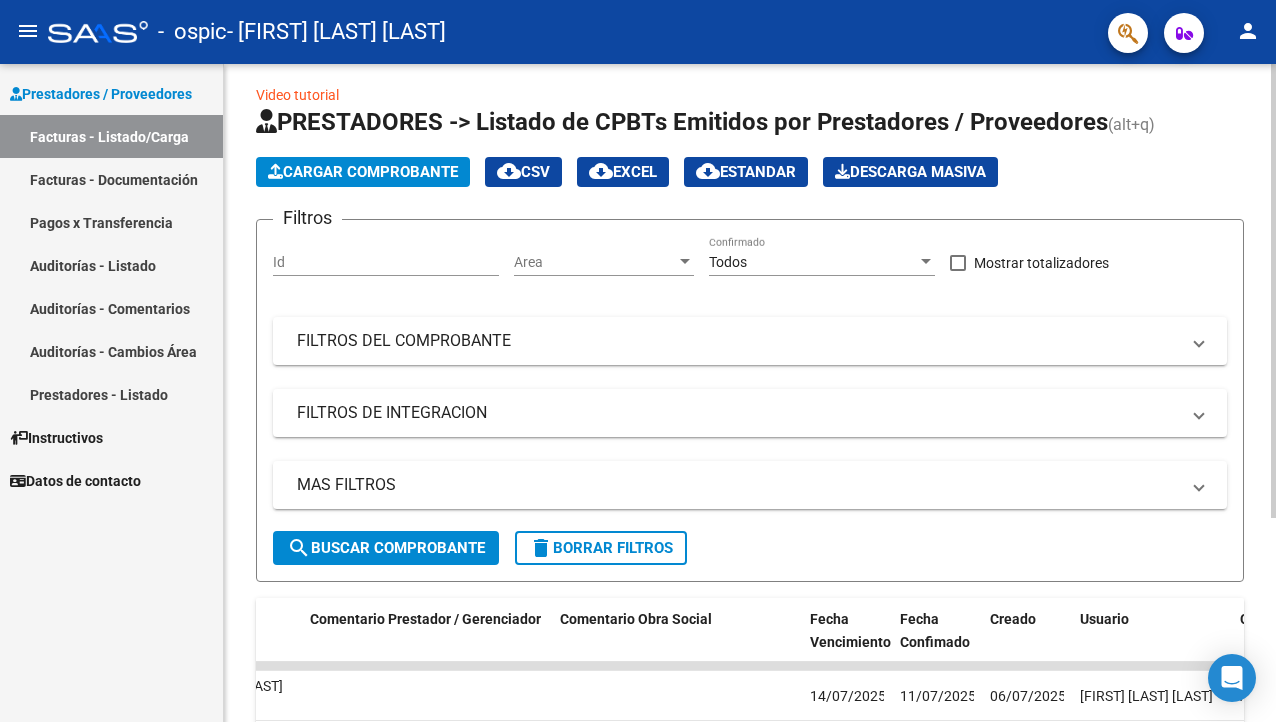click on "menu -   ospic   - PRADO ANABELA VANESA person    Prestadores / Proveedores Facturas - Listado/Carga Facturas - Documentación Pagos x Transferencia Auditorías - Listado Auditorías - Comentarios Auditorías - Cambios Área Prestadores - Listado    Instructivos    Datos de contacto  Video tutorial   PRESTADORES -> Listado de CPBTs Emitidos por Prestadores / Proveedores (alt+q)   Cargar Comprobante
cloud_download  CSV  cloud_download  EXCEL  cloud_download  Estandar   Descarga Masiva
Filtros Id Area Area Todos Confirmado   Mostrar totalizadores   FILTROS DEL COMPROBANTE  Comprobante Tipo Comprobante Tipo Start date – End date Fec. Comprobante Desde / Hasta Días Emisión Desde(cant. días) Días Emisión Hasta(cant. días) CUIT / Razón Social Pto. Venta Nro. Comprobante Código SSS CAE Válido CAE Válido Todos Cargado Módulo Hosp. Todos Tiene facturacion Apócrifa Hospital Refes  FILTROS DE INTEGRACION  Período De Prestación Campos del Archivo de Rendición Devuelto x SSS (dr_envio) Op" at bounding box center [638, 361] 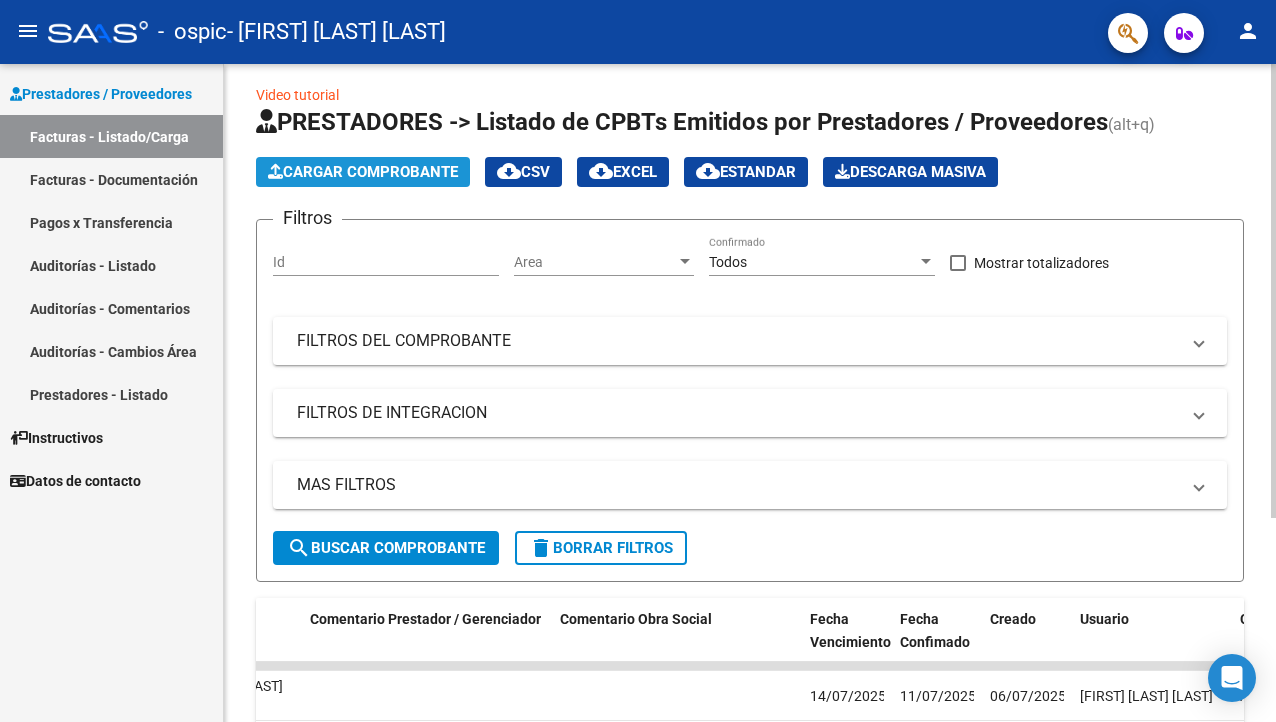 click on "Cargar Comprobante" 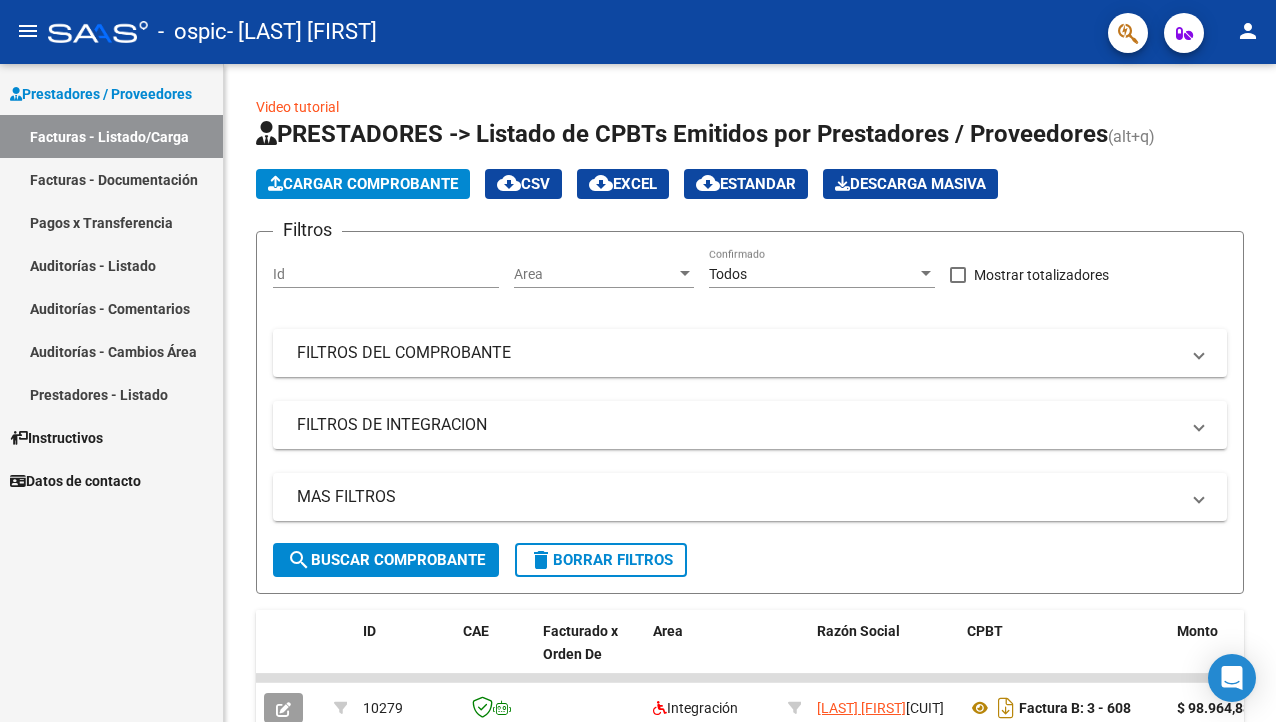 scroll, scrollTop: 0, scrollLeft: 0, axis: both 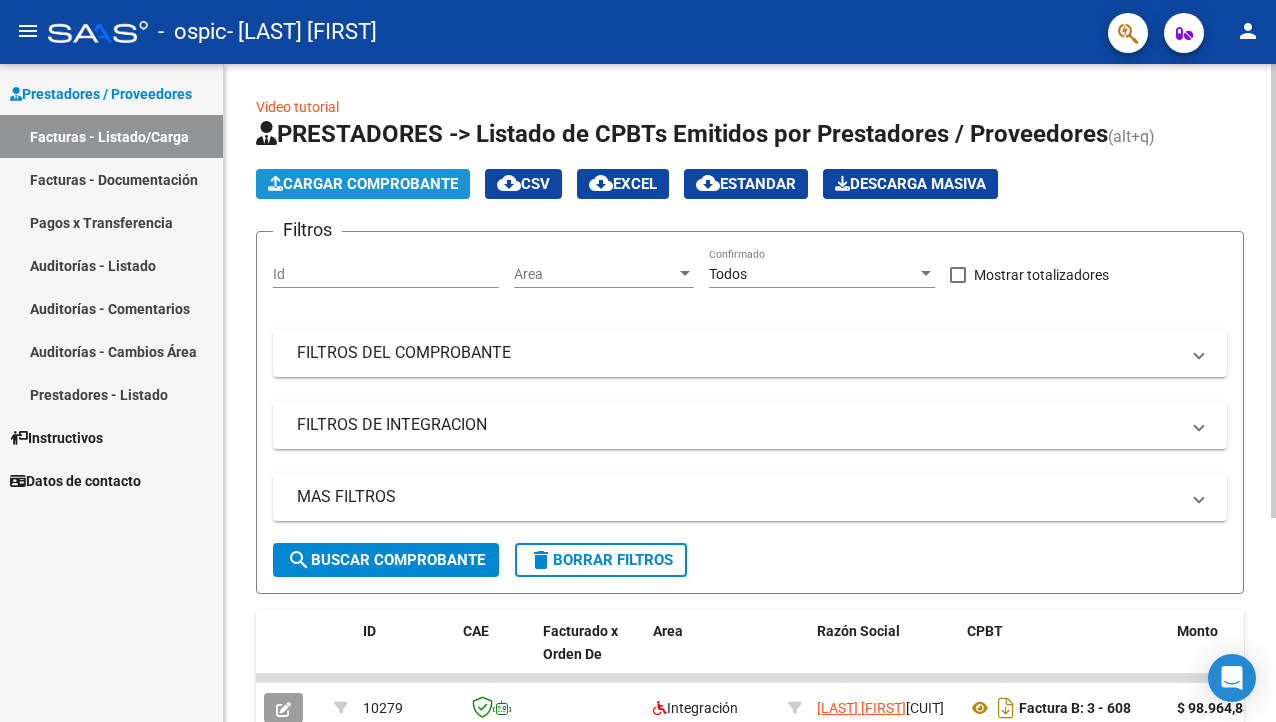 click on "Cargar Comprobante" 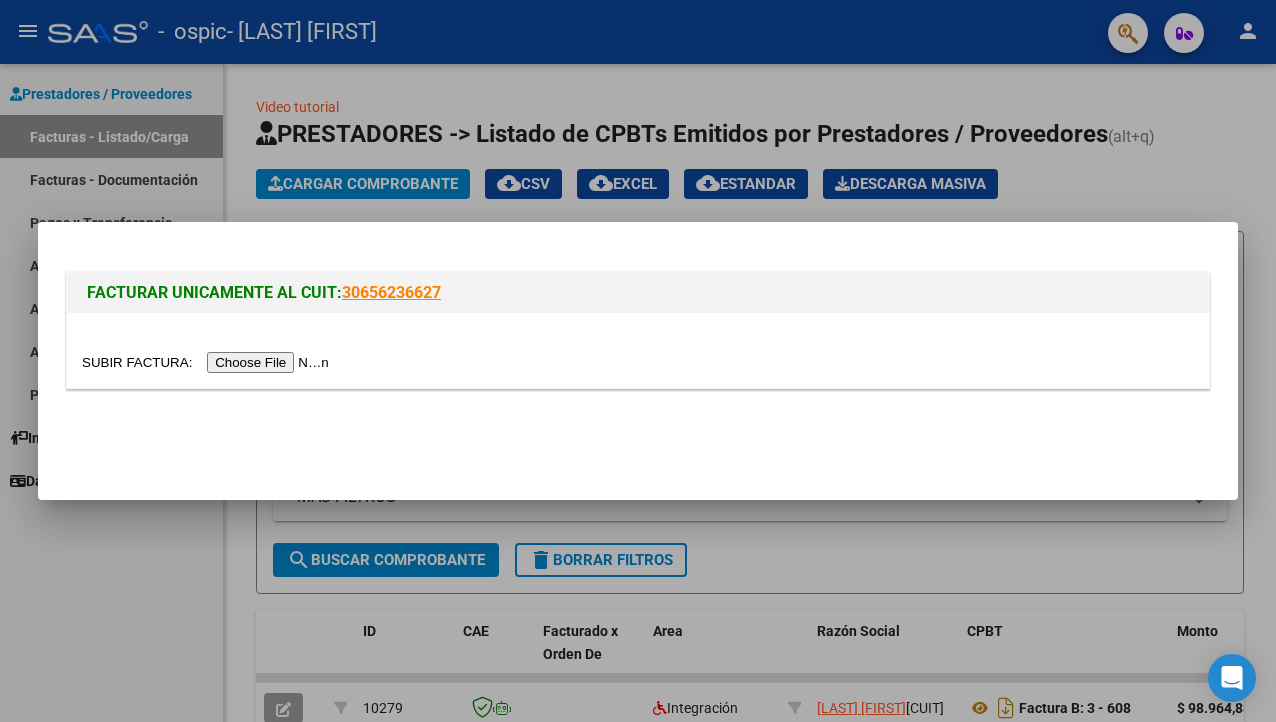 click at bounding box center [638, 361] 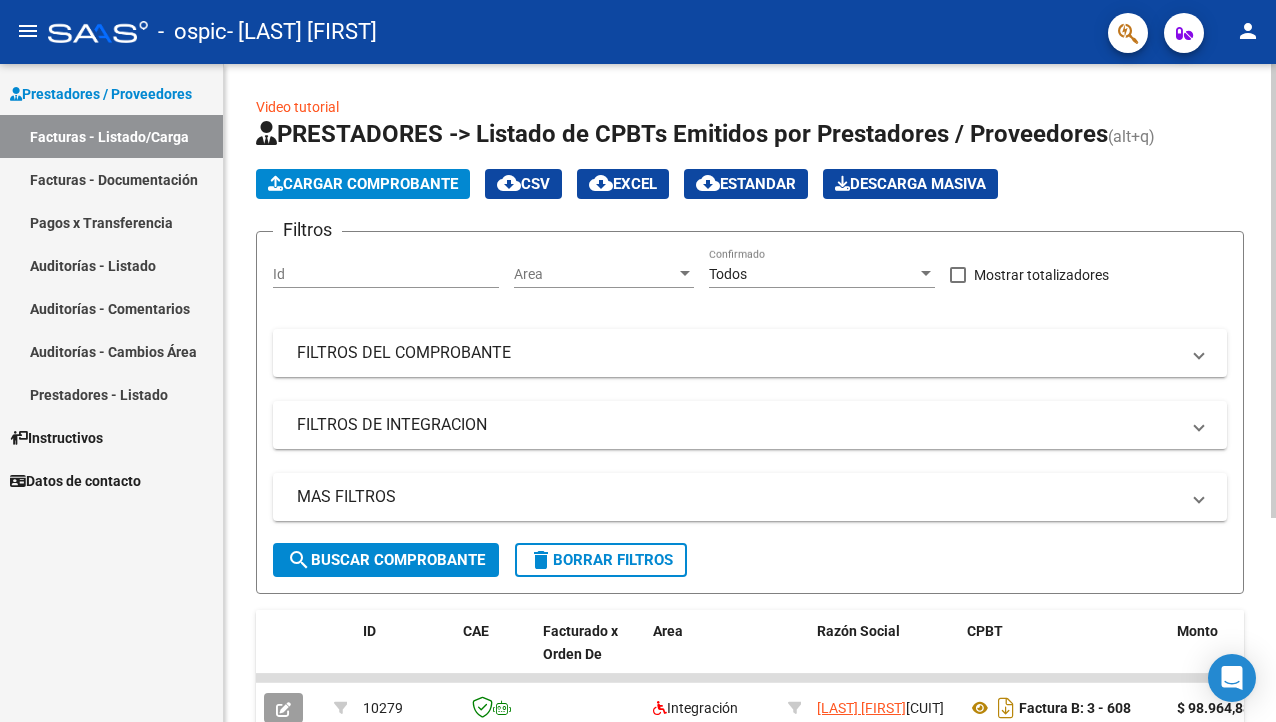 click on "Cargar Comprobante" 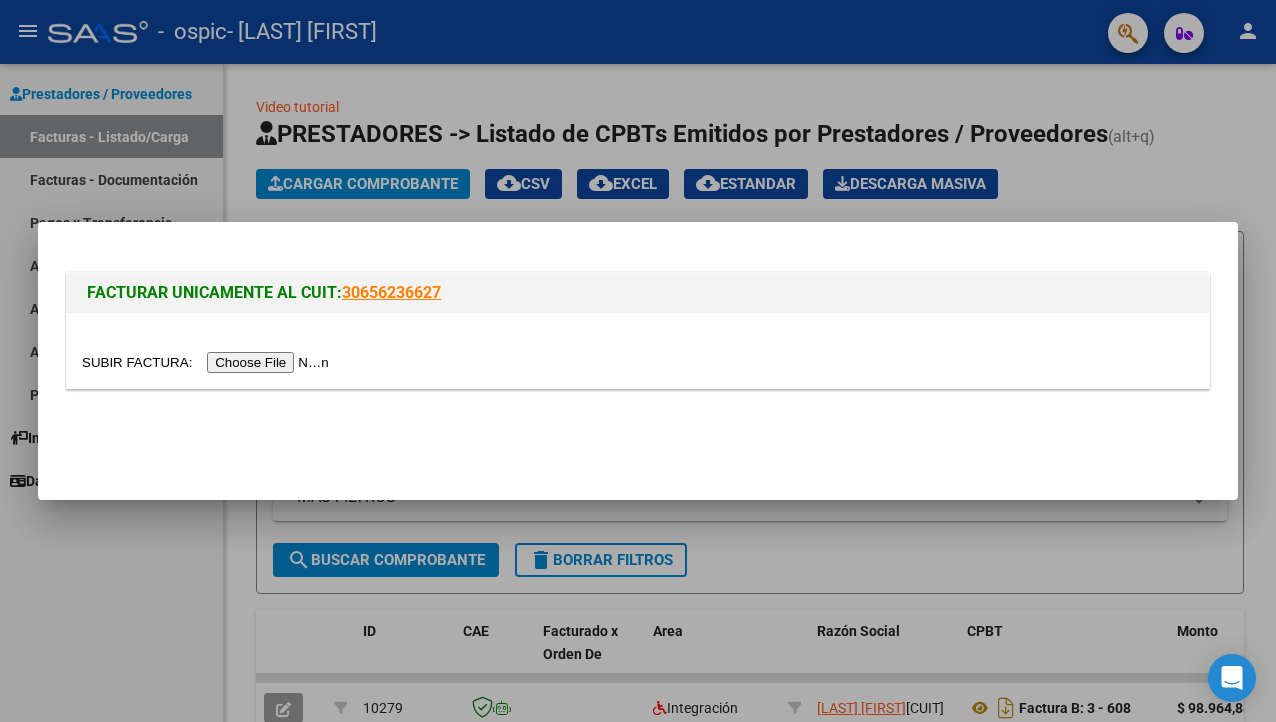 click at bounding box center [208, 362] 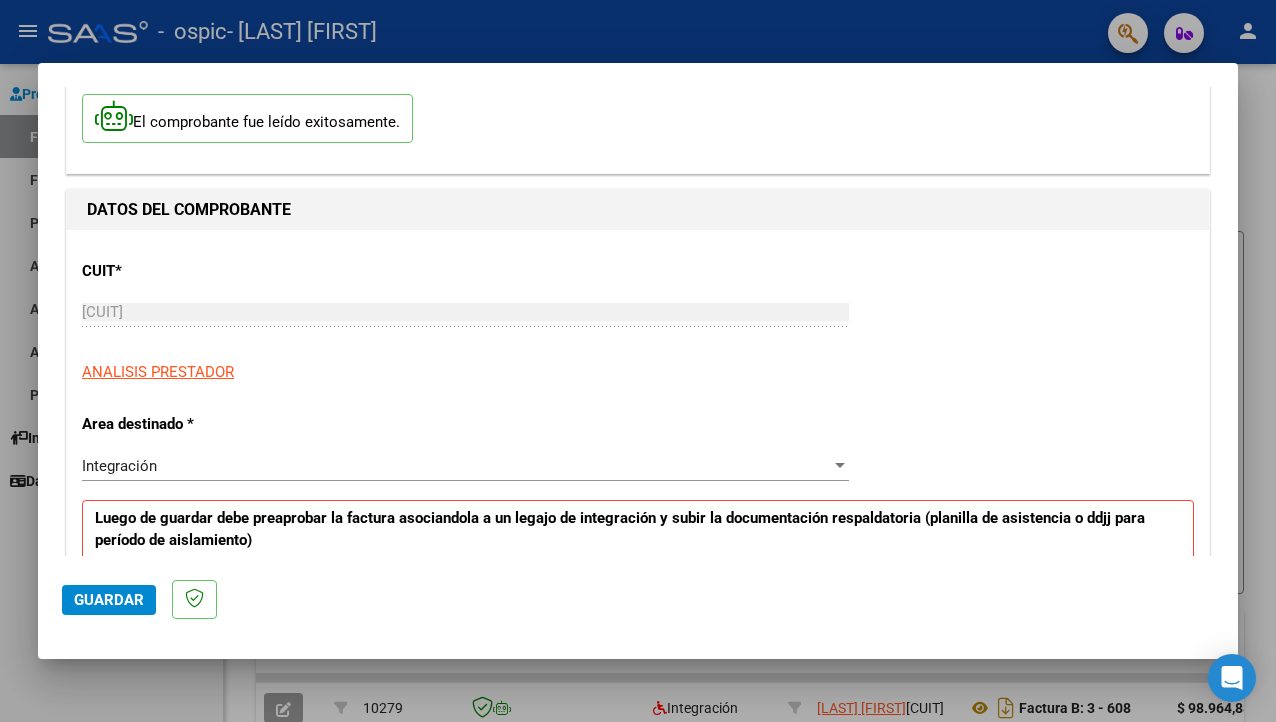 scroll, scrollTop: 120, scrollLeft: 0, axis: vertical 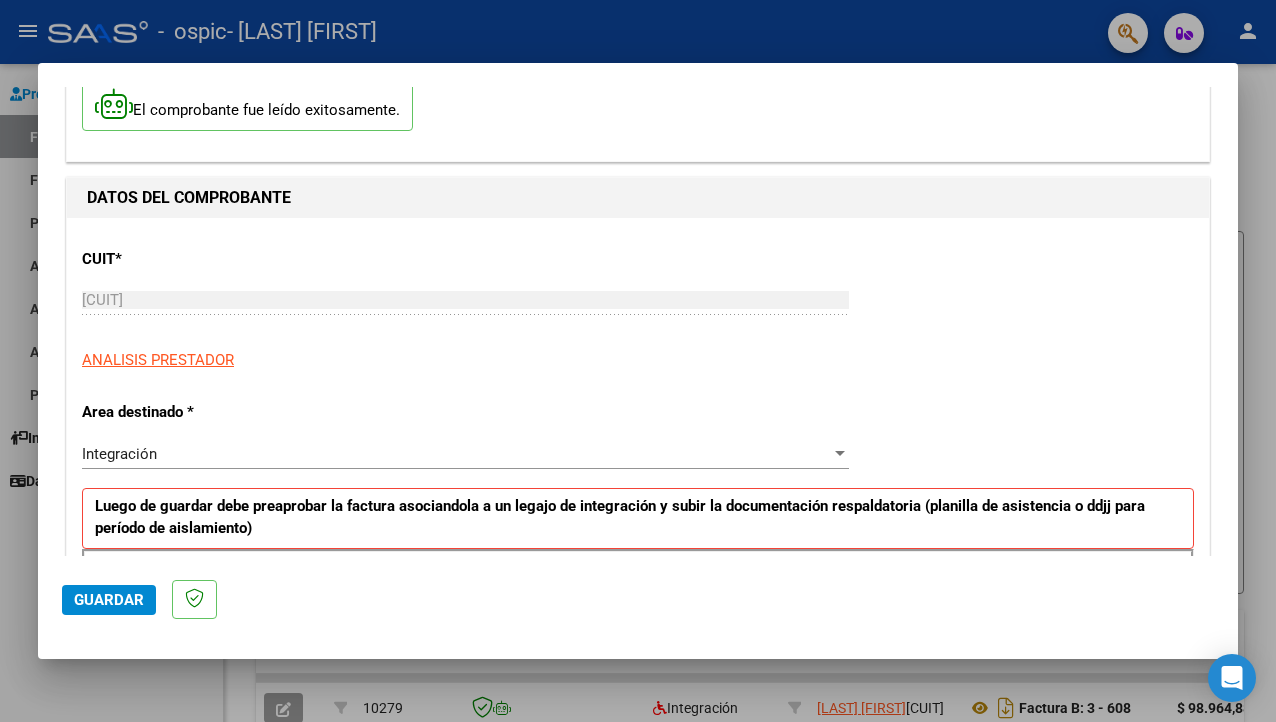 click at bounding box center [840, 454] 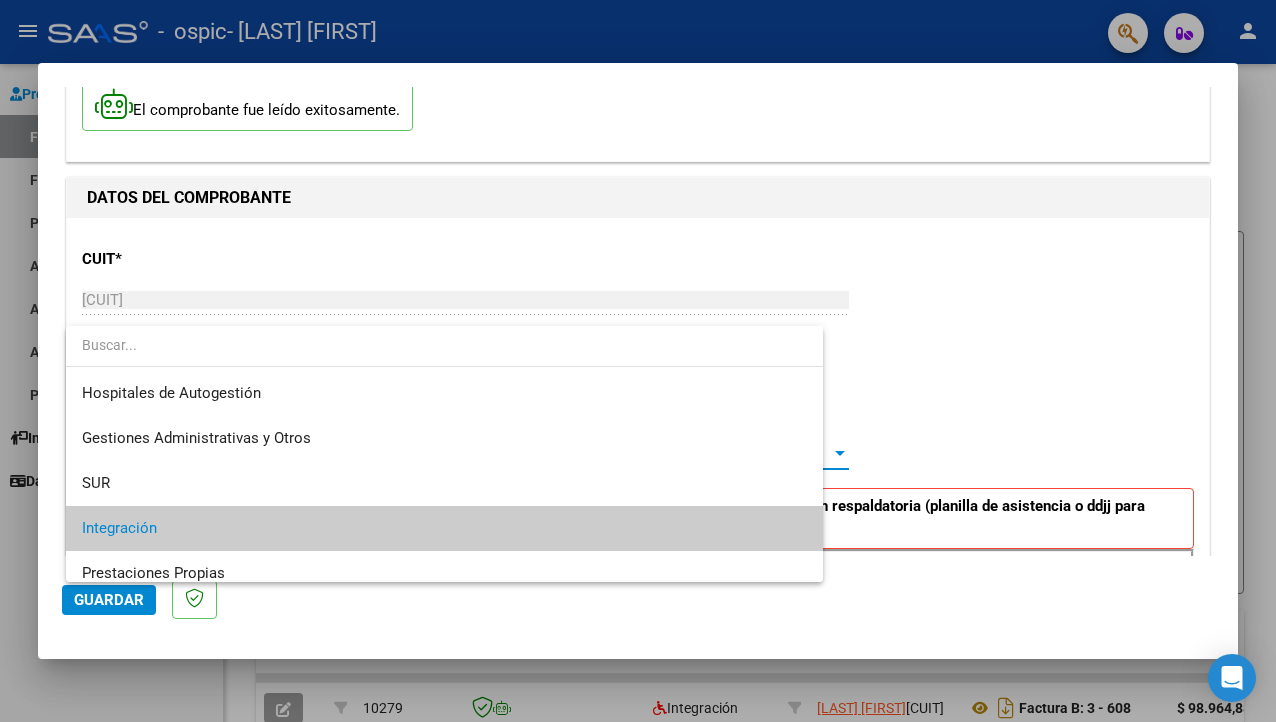 scroll, scrollTop: 74, scrollLeft: 0, axis: vertical 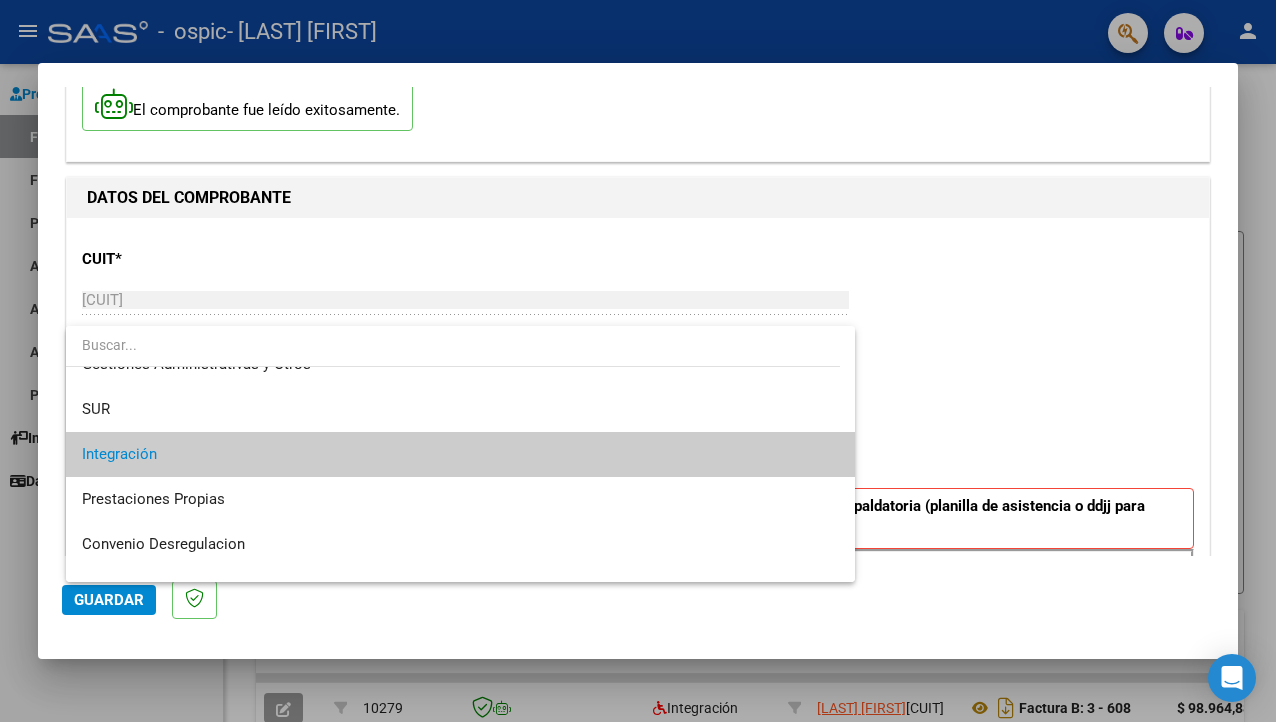 click on "Integración" at bounding box center (460, 454) 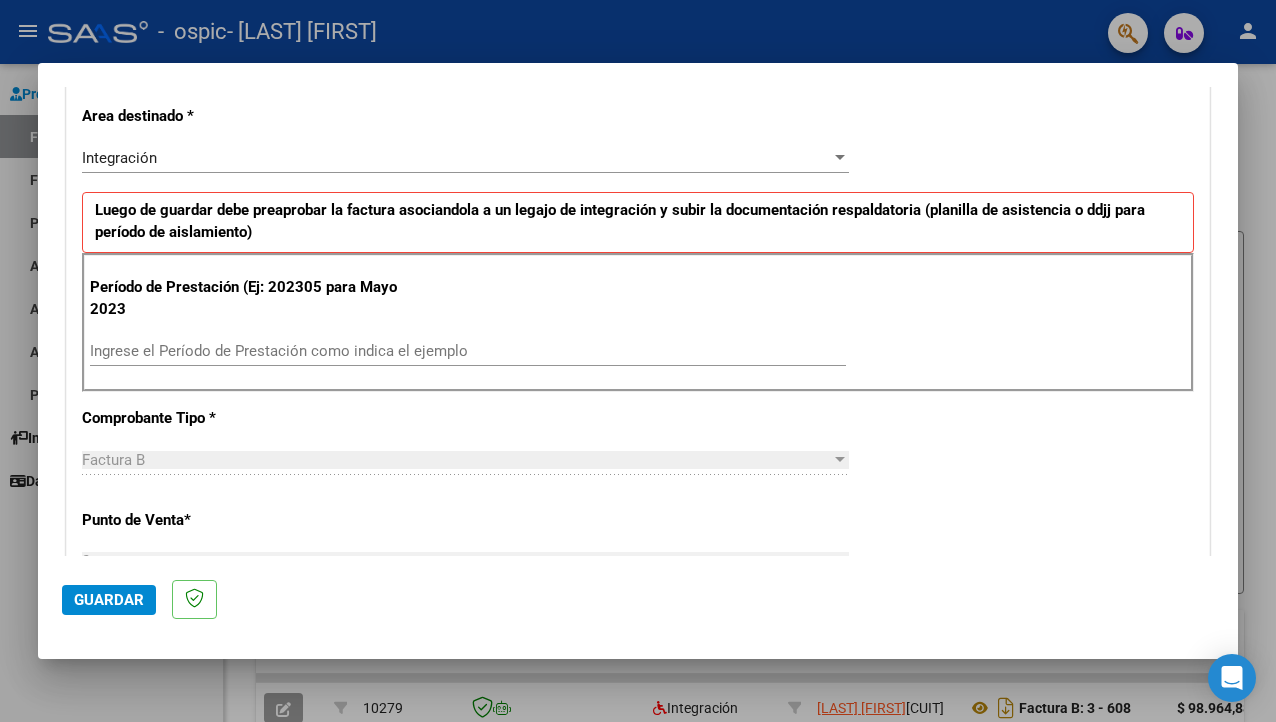 scroll, scrollTop: 419, scrollLeft: 0, axis: vertical 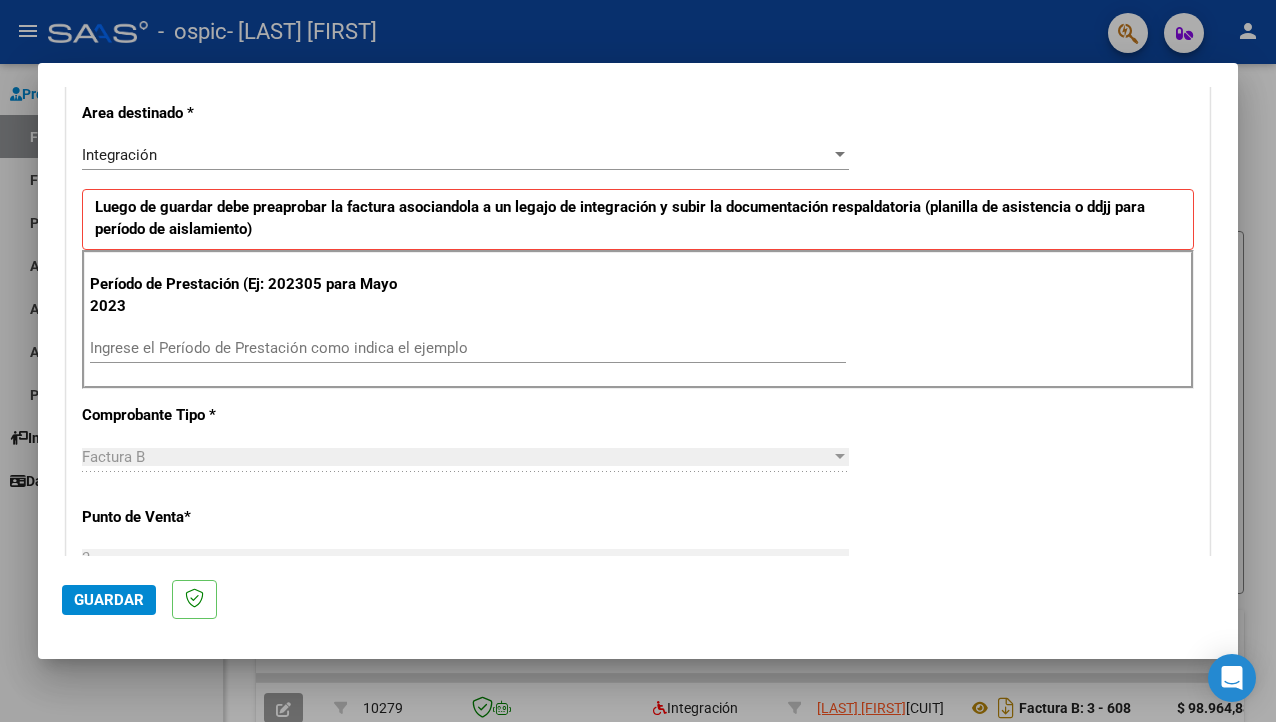 click on "Período de Prestación (Ej: 202305 para Mayo 2023    Ingrese el Período de Prestación como indica el ejemplo" at bounding box center [638, 320] 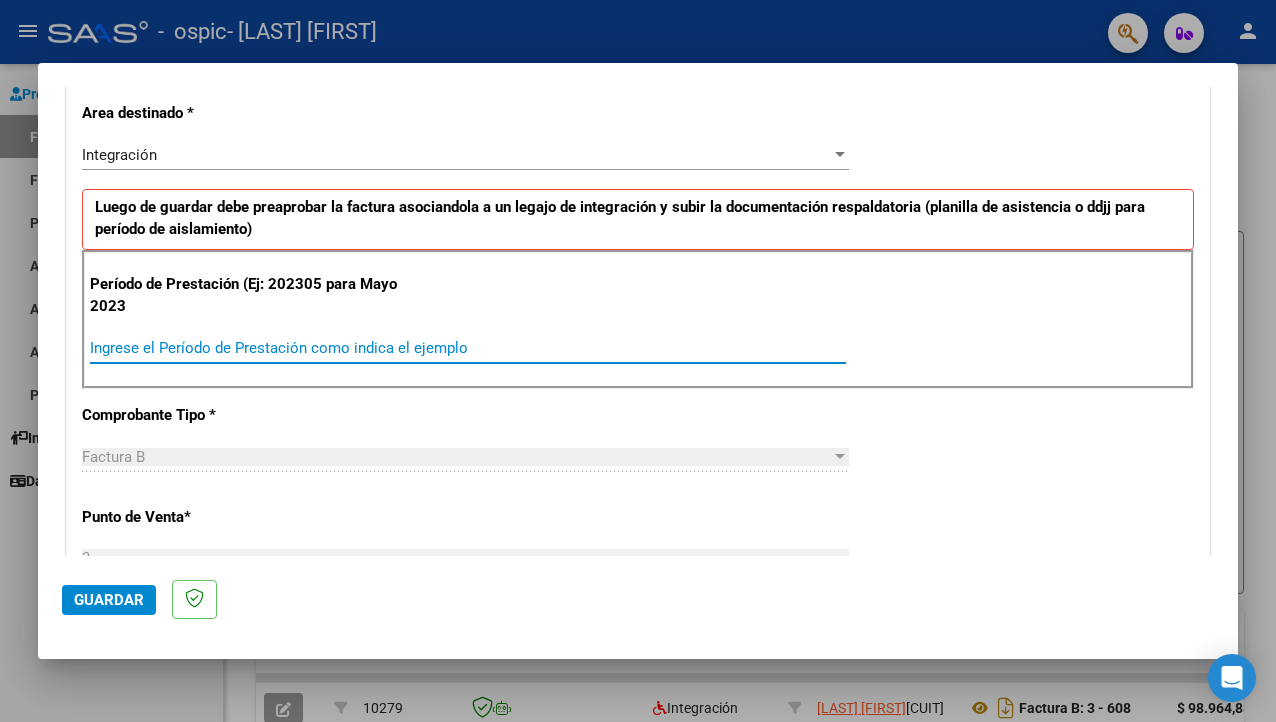 click on "Ingrese el Período de Prestación como indica el ejemplo" at bounding box center [468, 348] 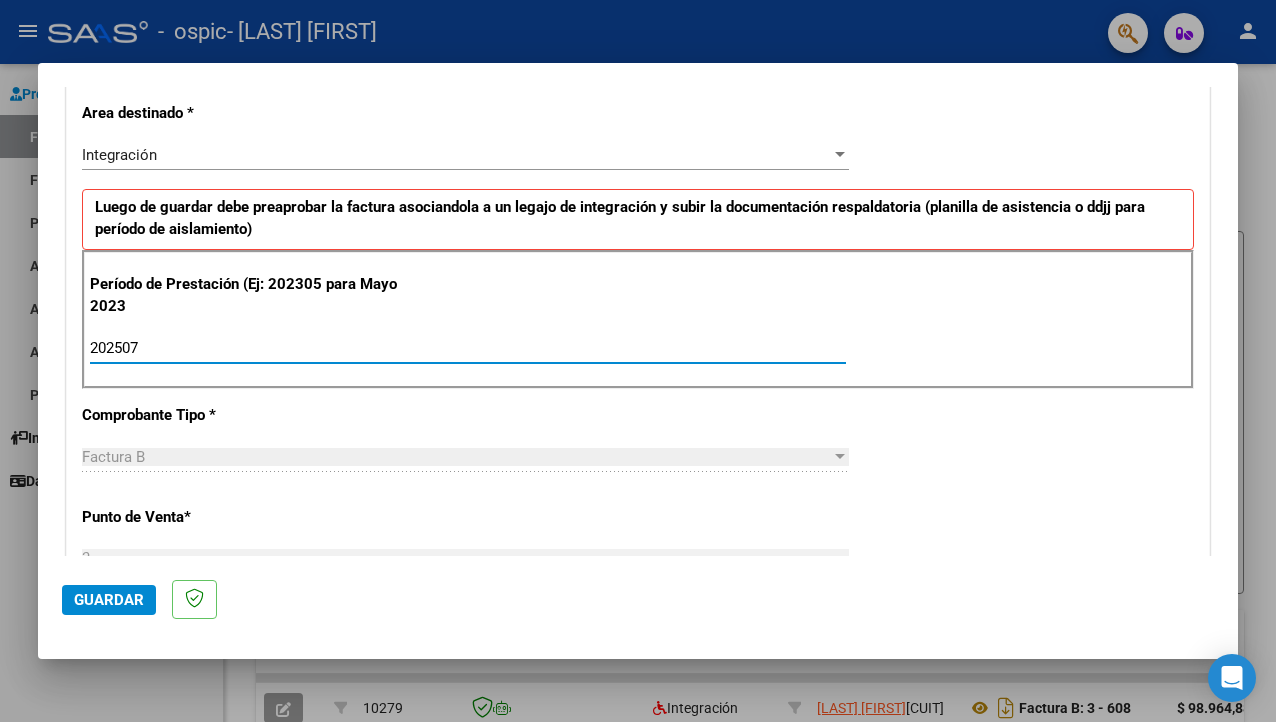 type on "202507" 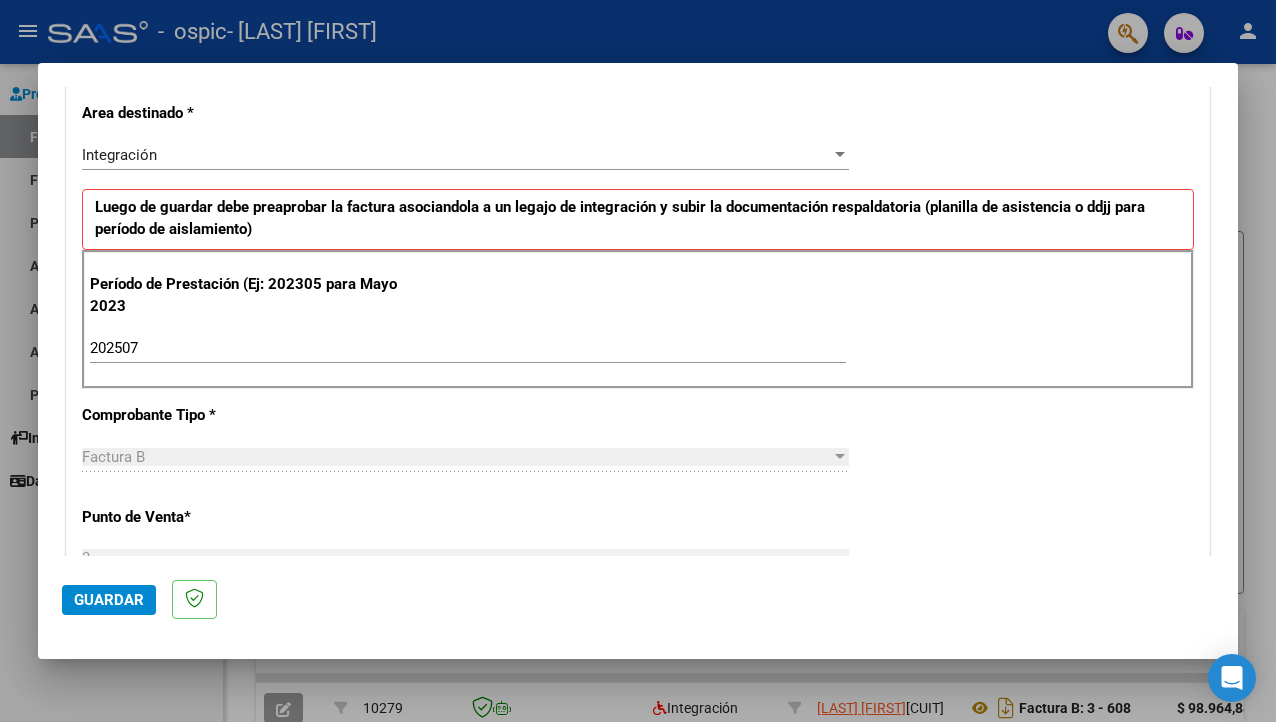 click on "Factura B" at bounding box center [456, 457] 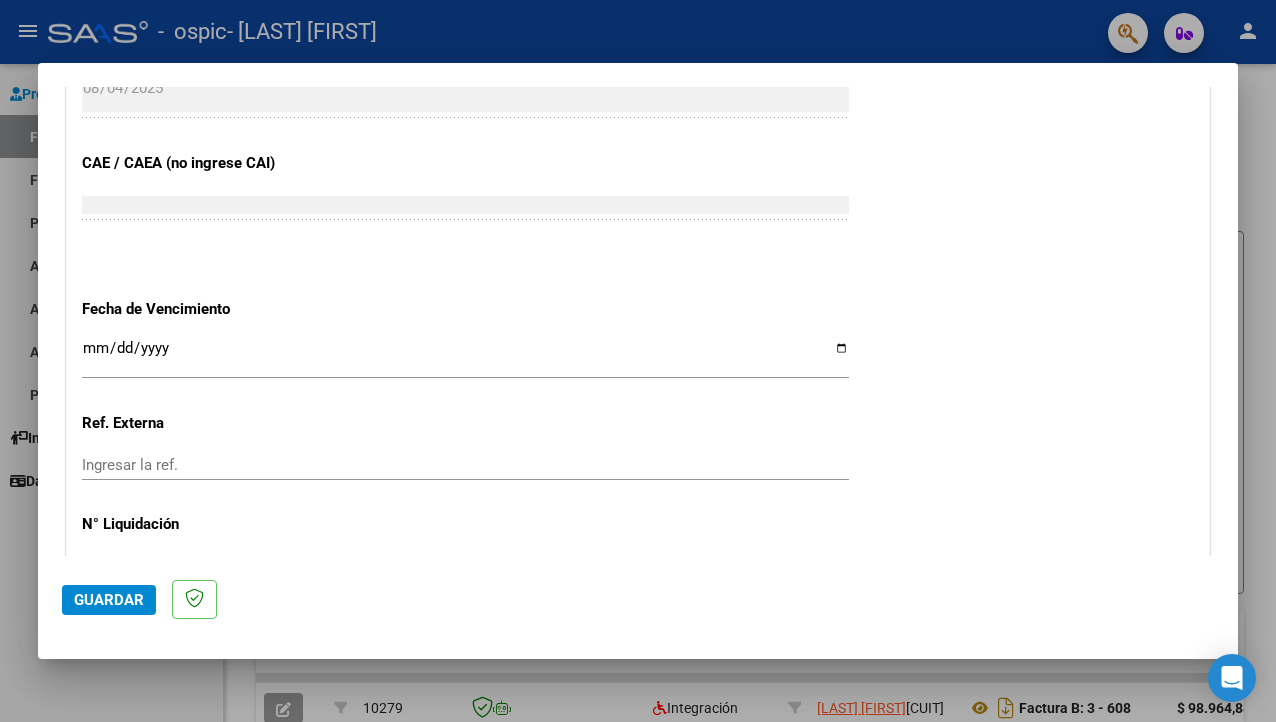 scroll, scrollTop: 1219, scrollLeft: 0, axis: vertical 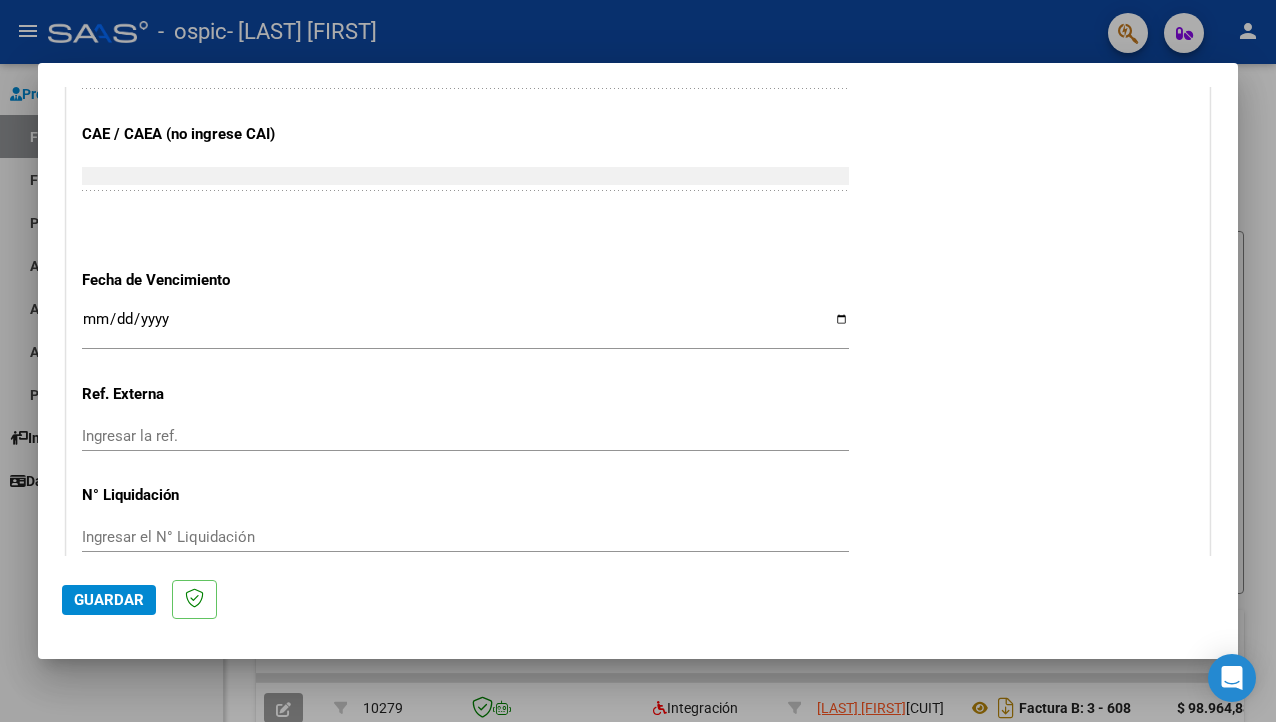 click on "Ingresar la fecha" at bounding box center (465, 327) 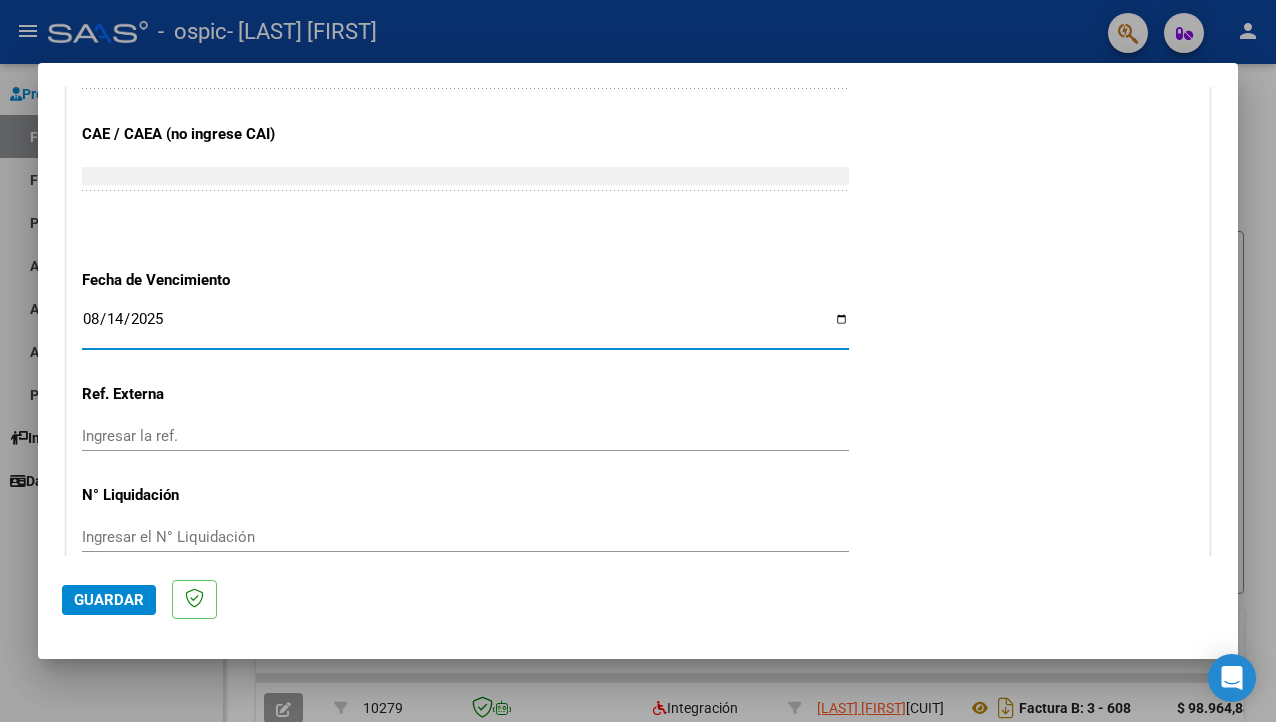 type on "2025-08-14" 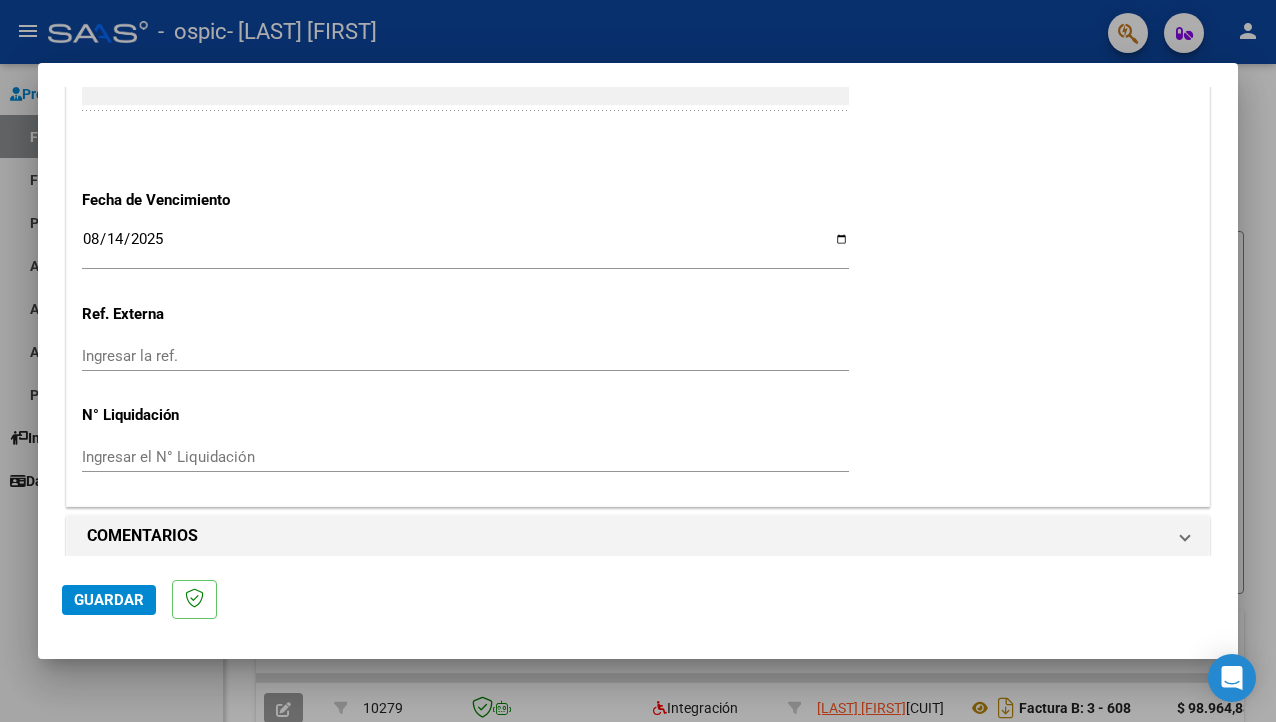 scroll, scrollTop: 1311, scrollLeft: 0, axis: vertical 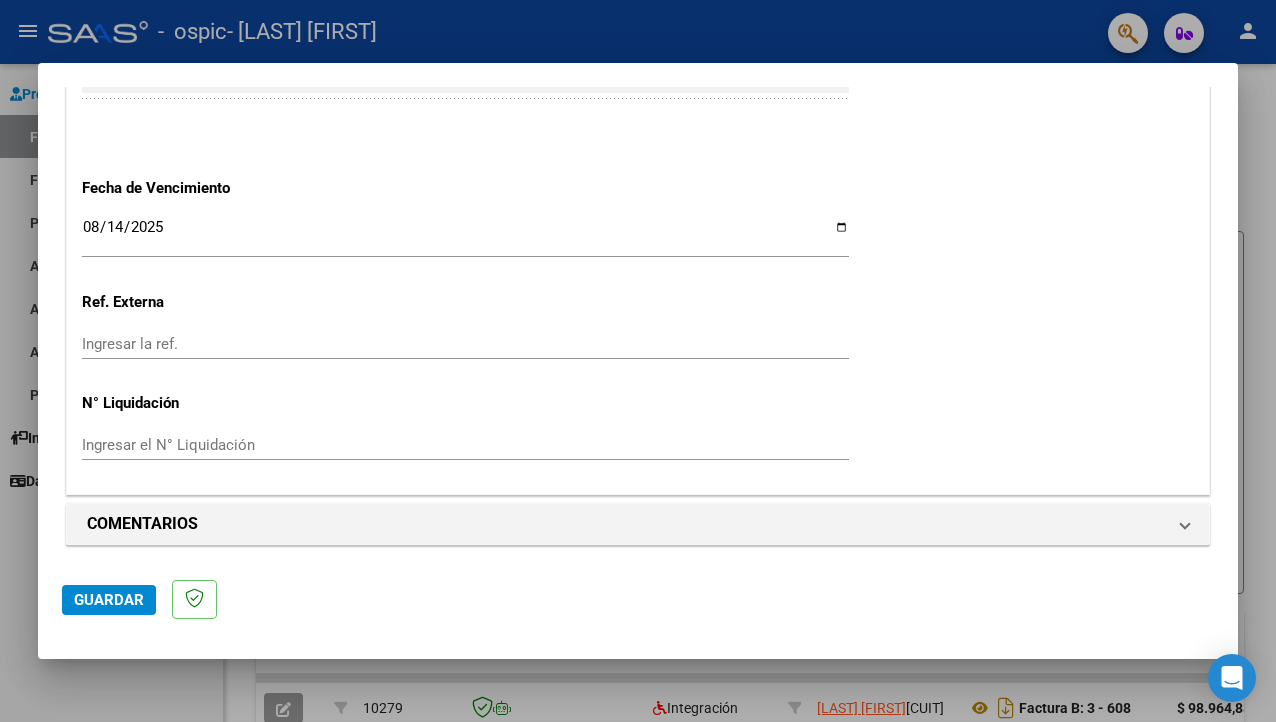click on "Guardar" 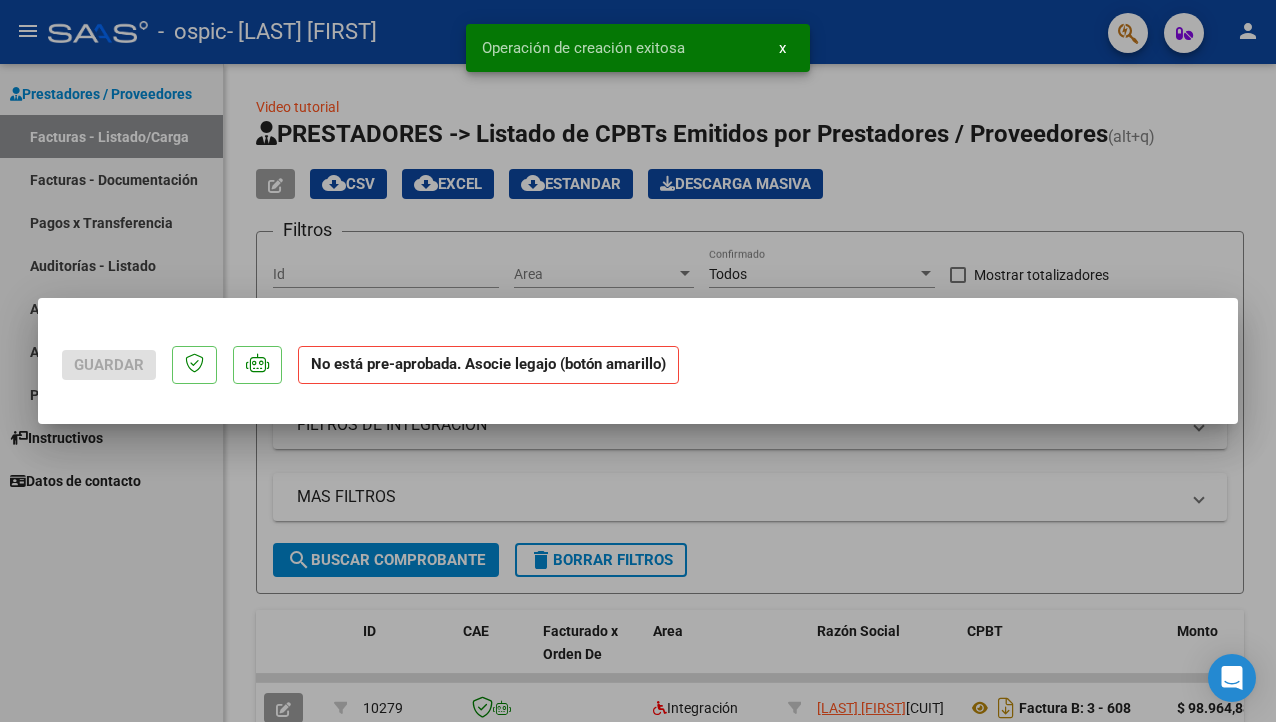 scroll, scrollTop: 0, scrollLeft: 0, axis: both 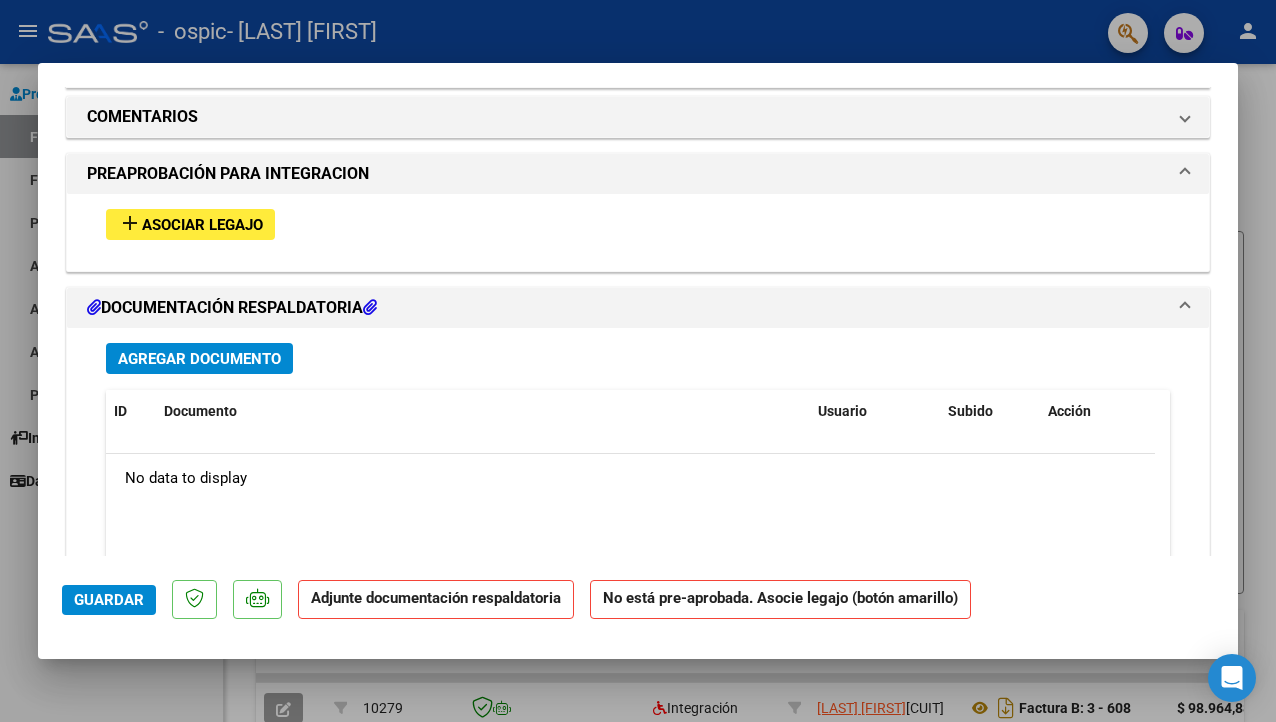 click on "add Asociar Legajo" at bounding box center (190, 224) 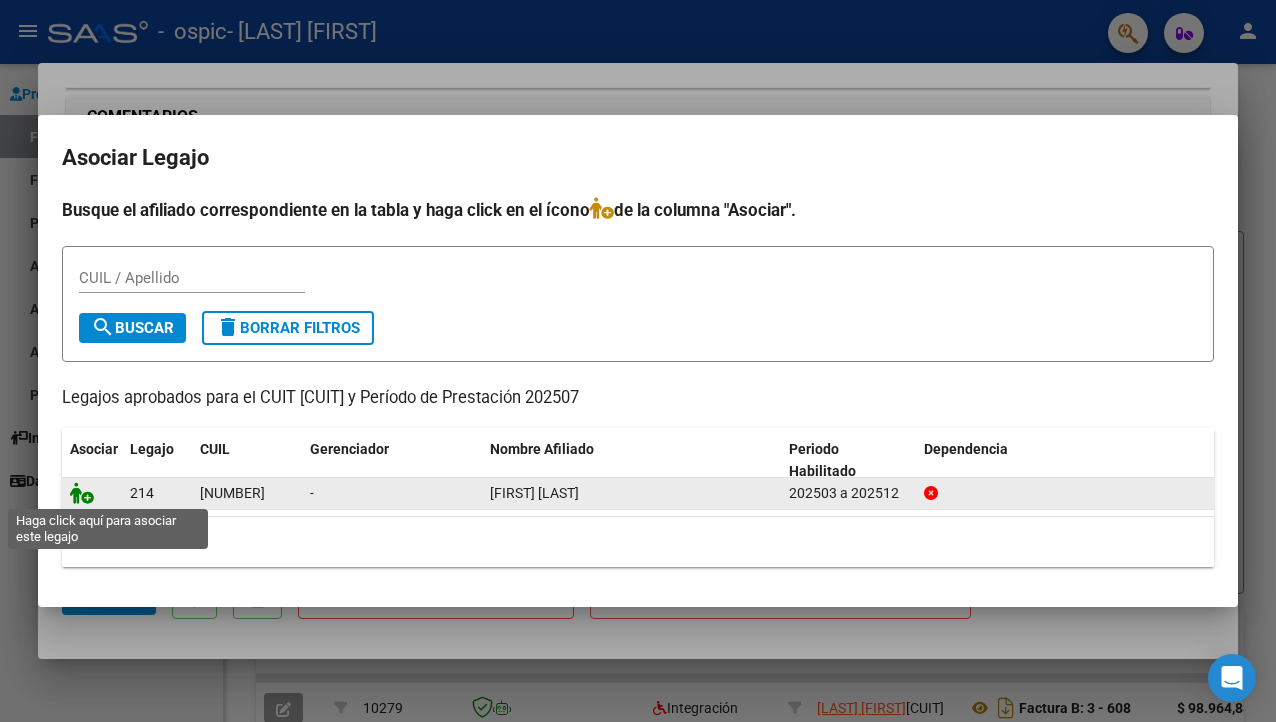click 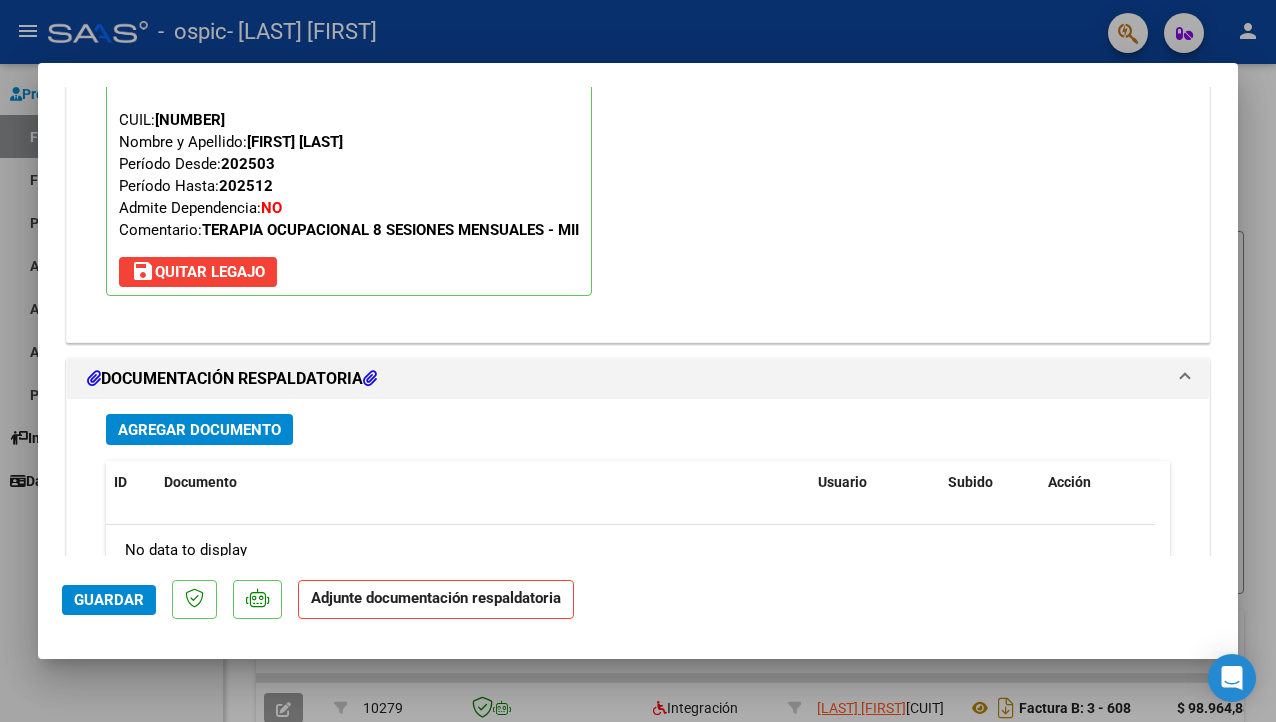 scroll, scrollTop: 2133, scrollLeft: 0, axis: vertical 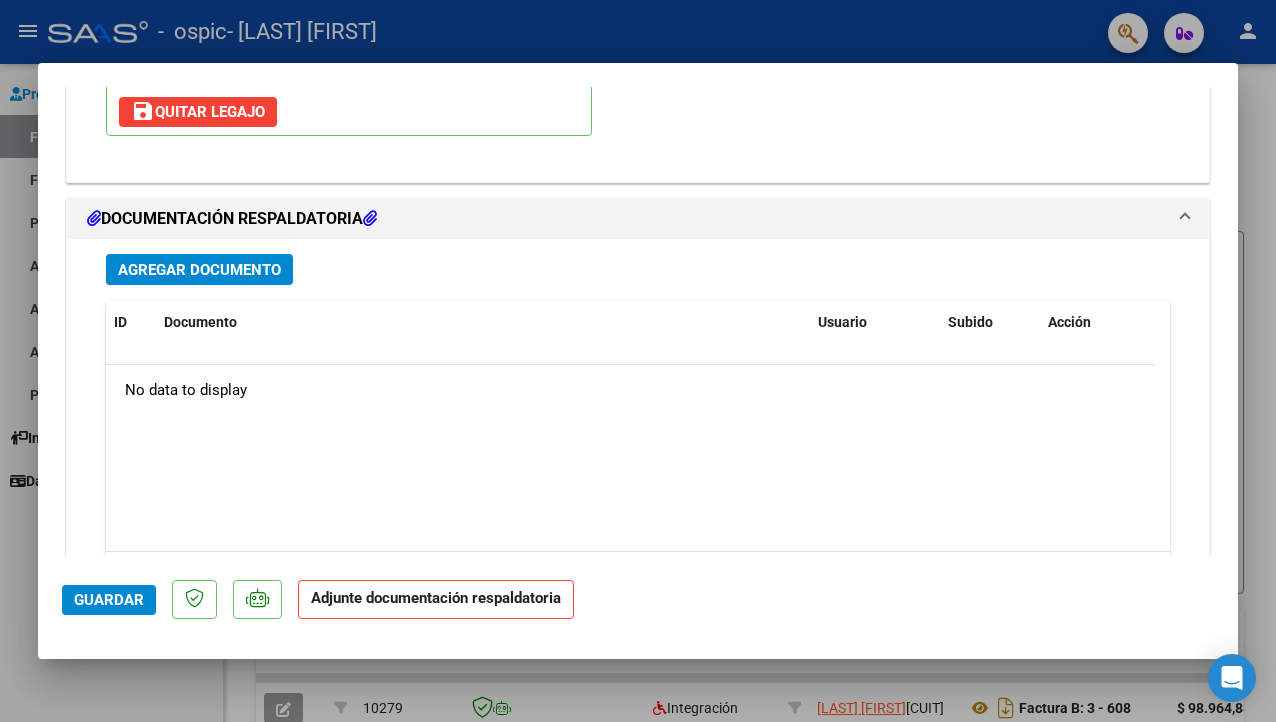 click on "Agregar Documento" at bounding box center [199, 270] 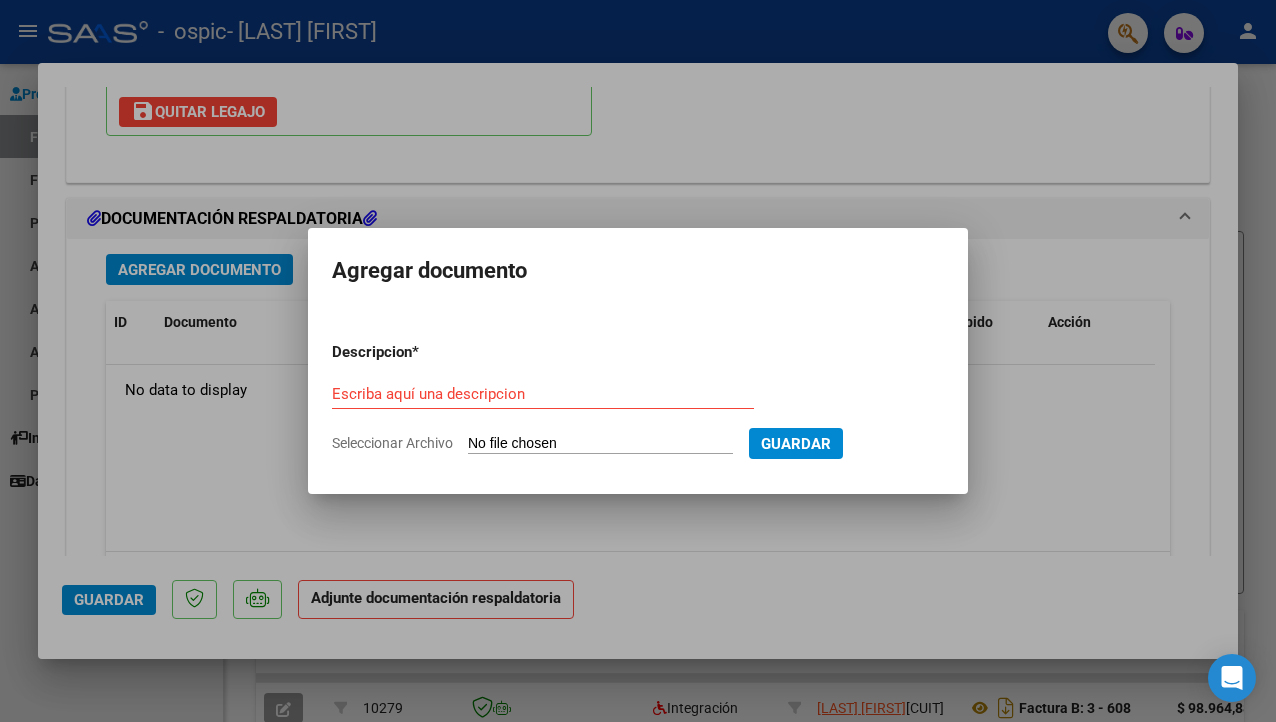 click at bounding box center (638, 361) 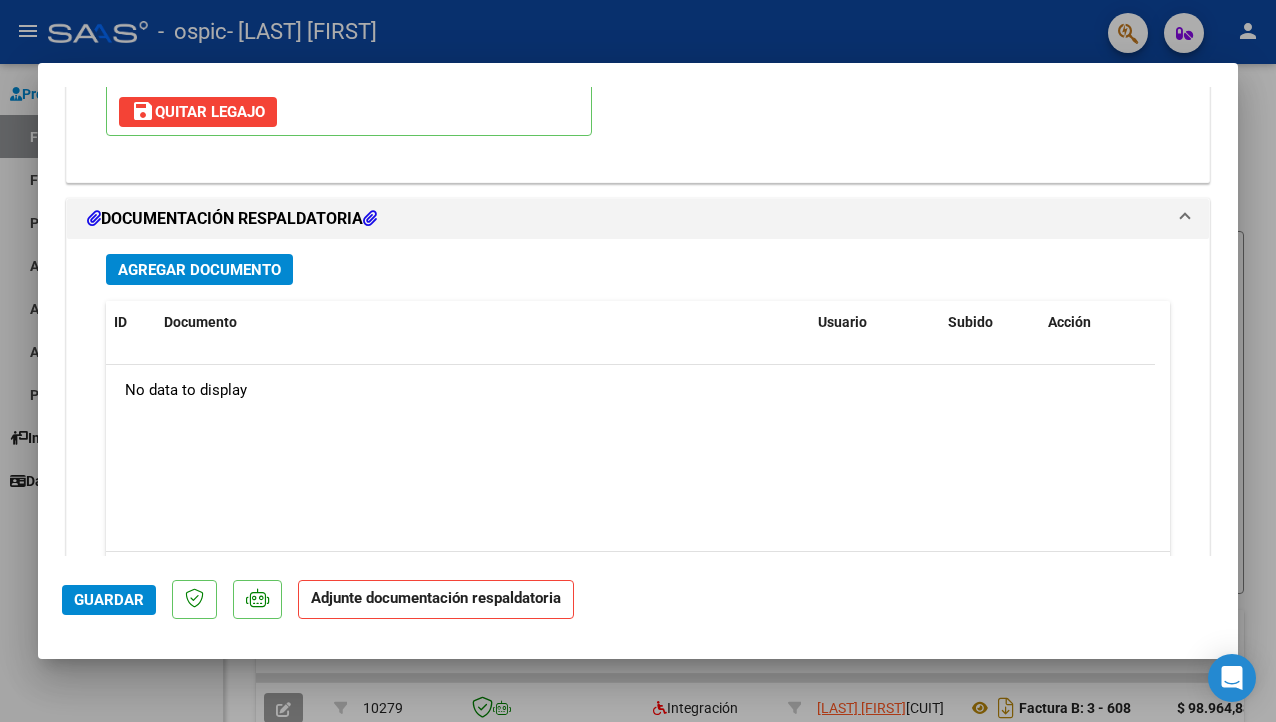 type 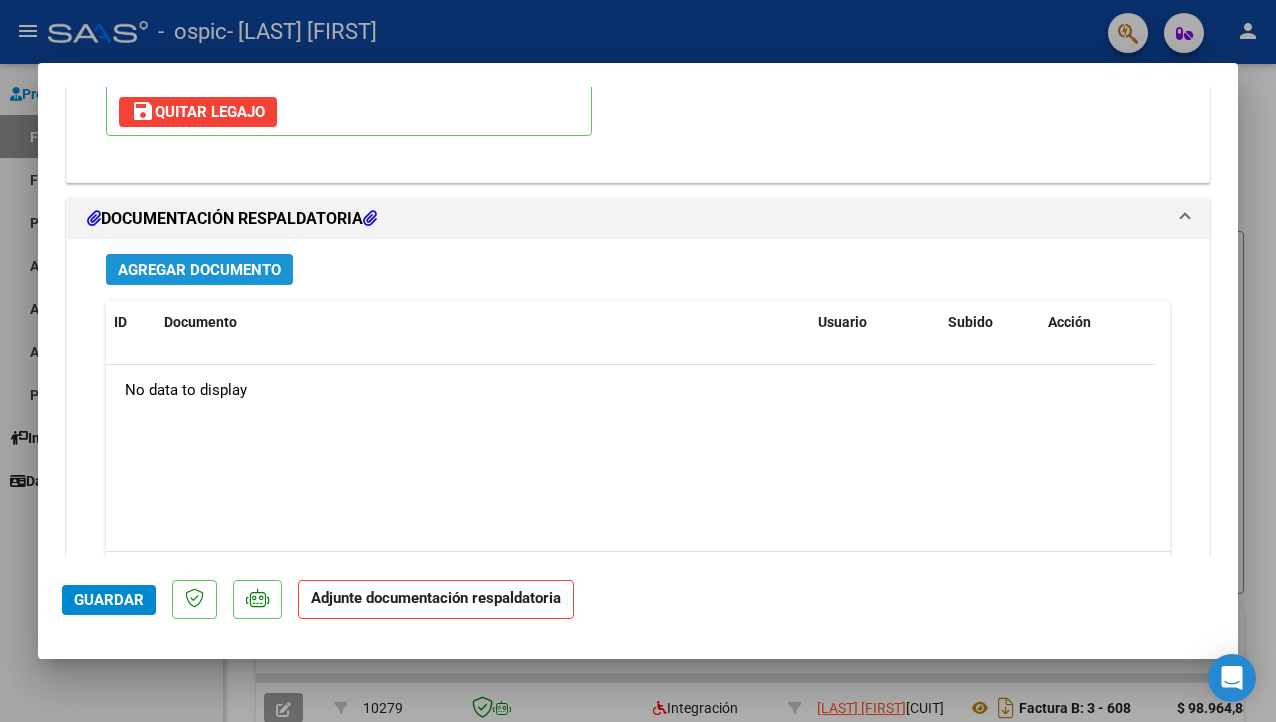 click on "Agregar Documento" at bounding box center [199, 270] 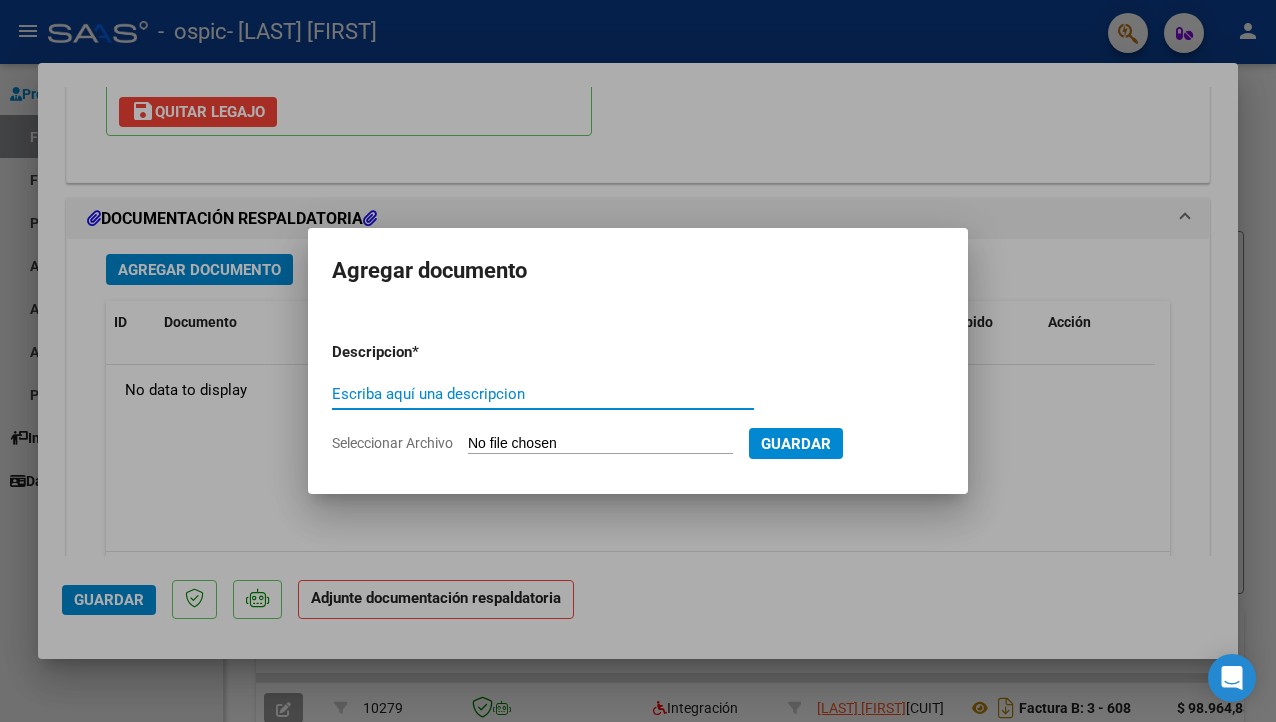 click on "Escriba aquí una descripcion" at bounding box center [543, 394] 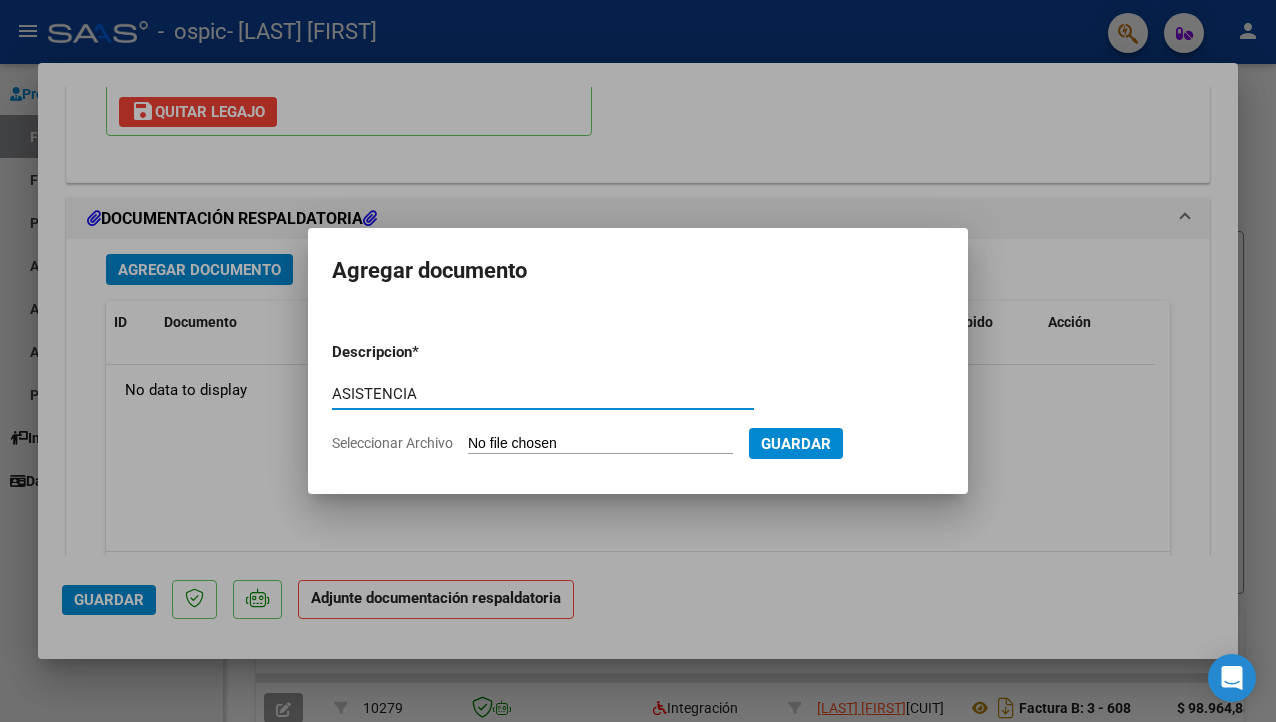 type on "ASISTENCIA" 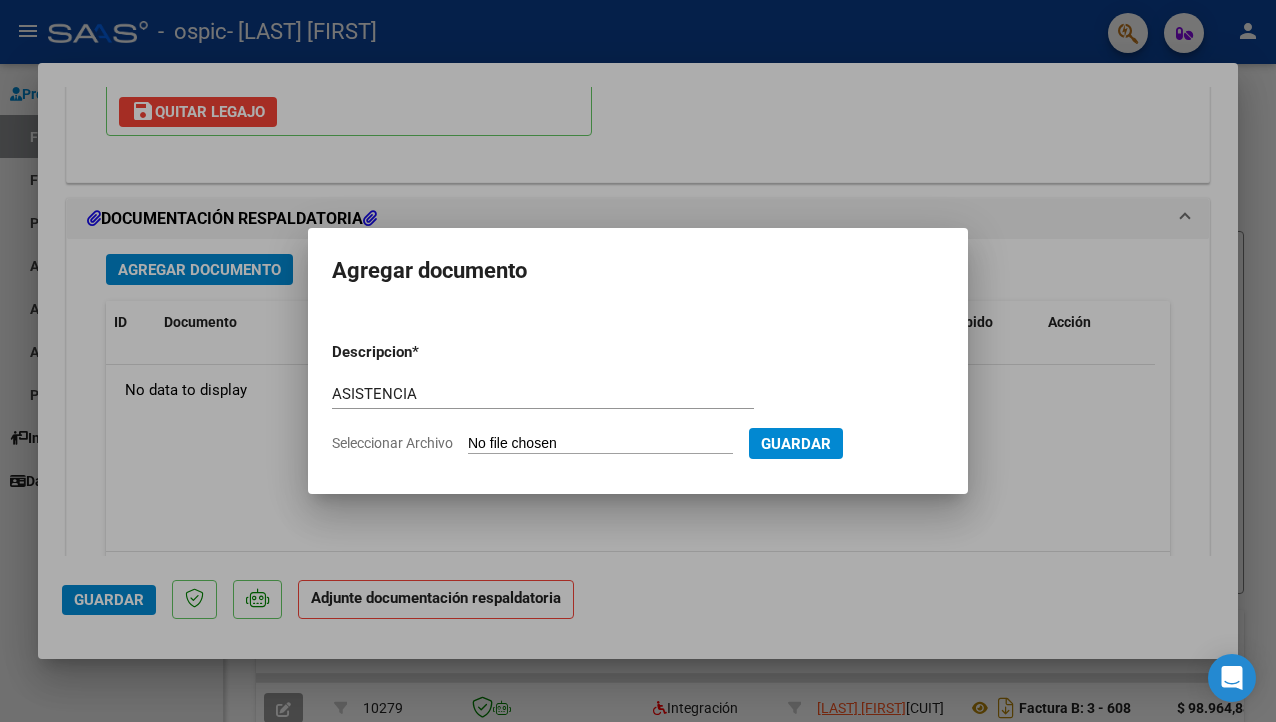 click at bounding box center (638, 361) 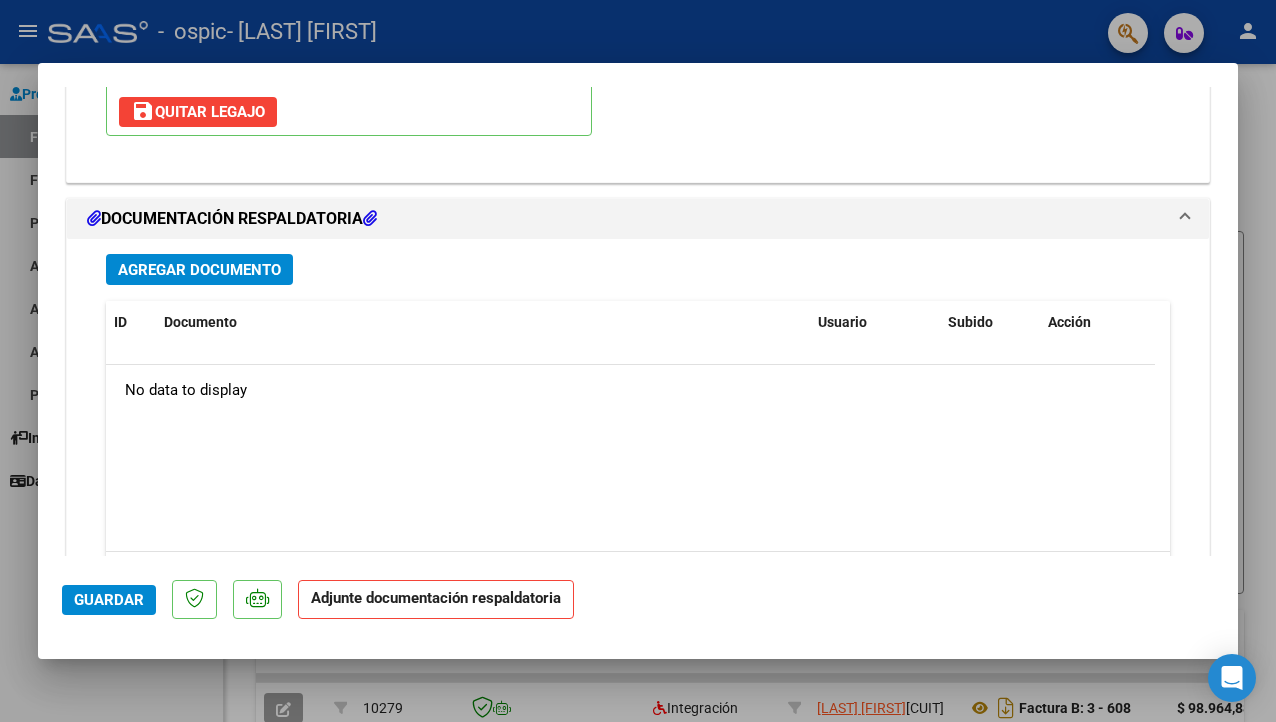 click on "DOCUMENTACIÓN RESPALDATORIA" at bounding box center (232, 219) 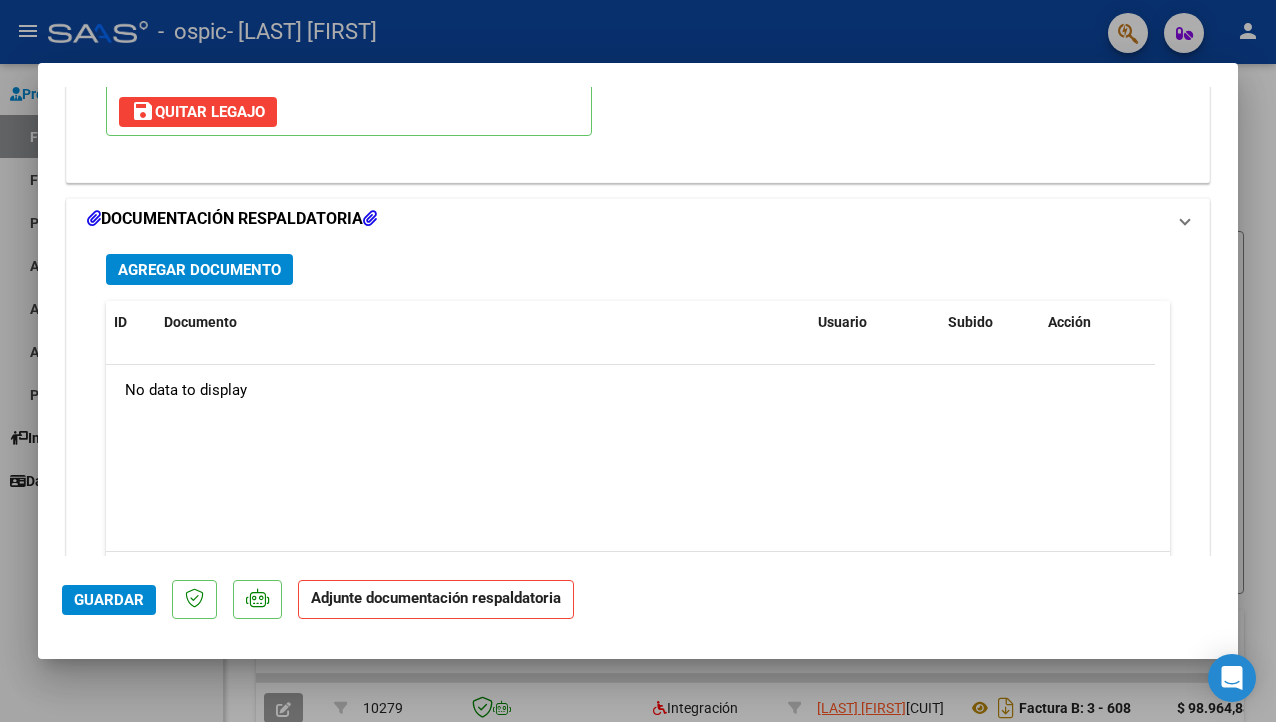 scroll, scrollTop: 1828, scrollLeft: 0, axis: vertical 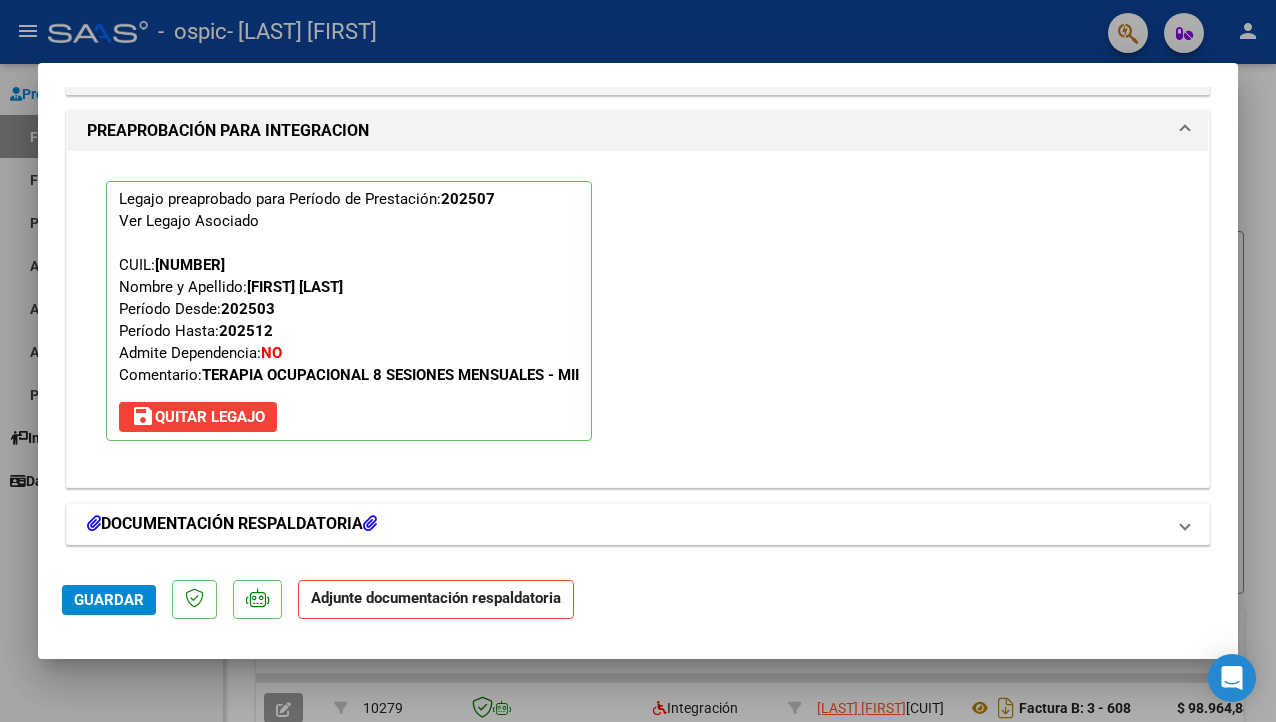 click at bounding box center [1185, 524] 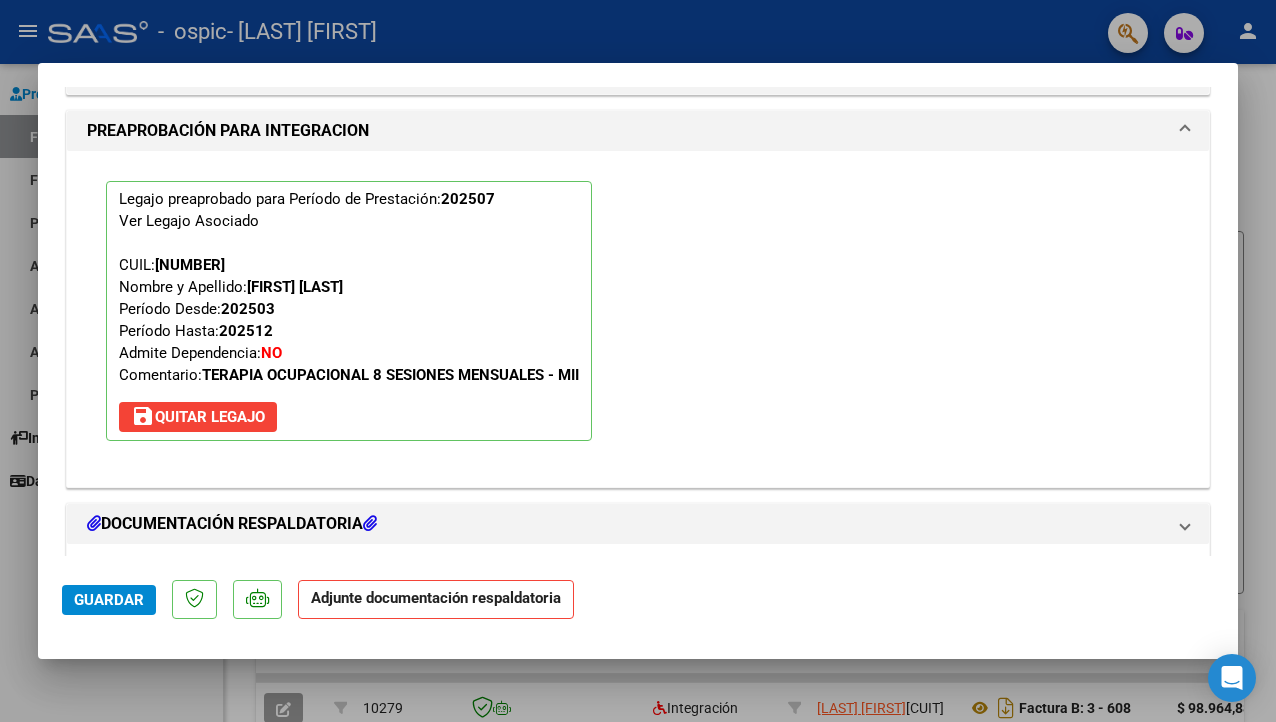 scroll, scrollTop: 2133, scrollLeft: 0, axis: vertical 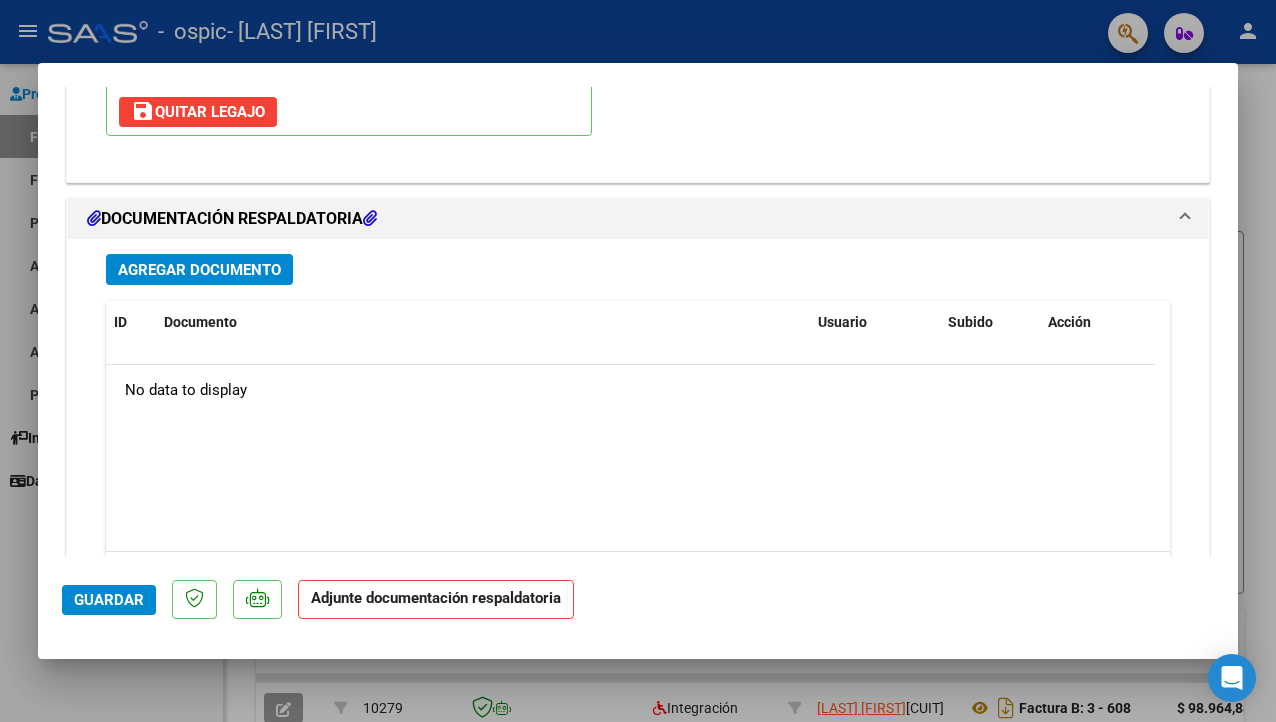 click on "Agregar Documento" at bounding box center [199, 269] 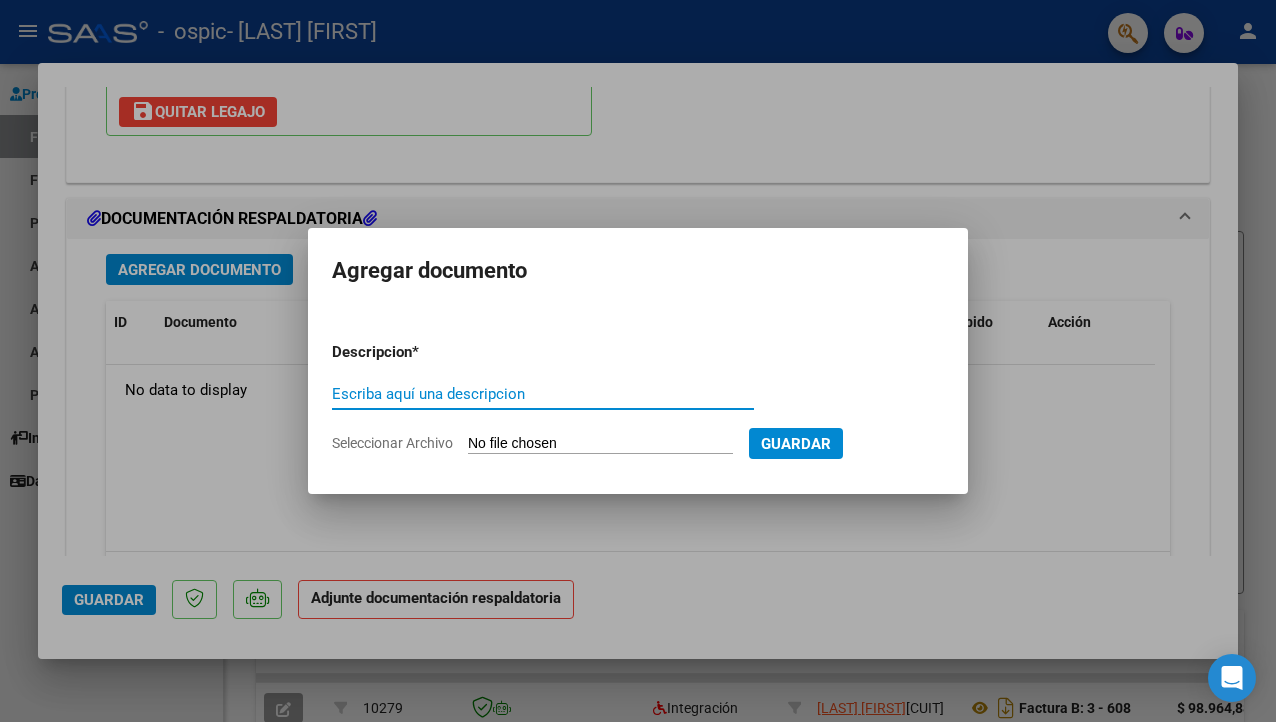 click on "Seleccionar Archivo" 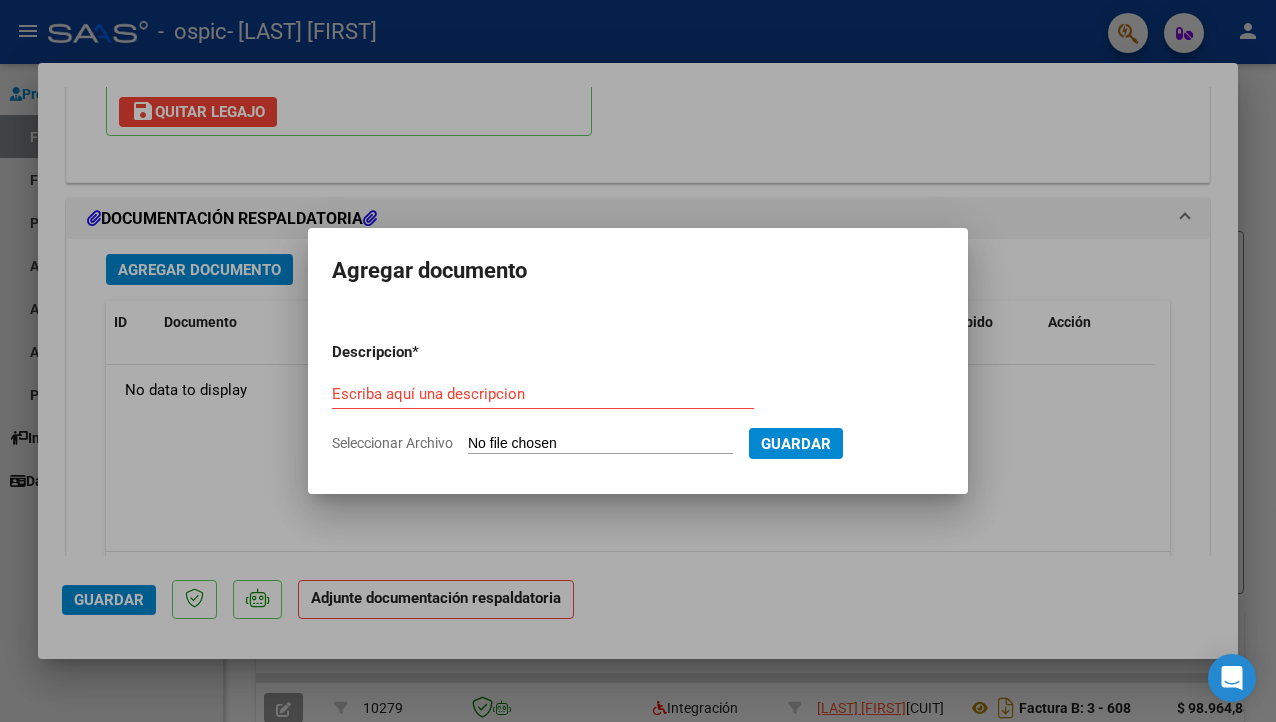click on "Seleccionar Archivo" 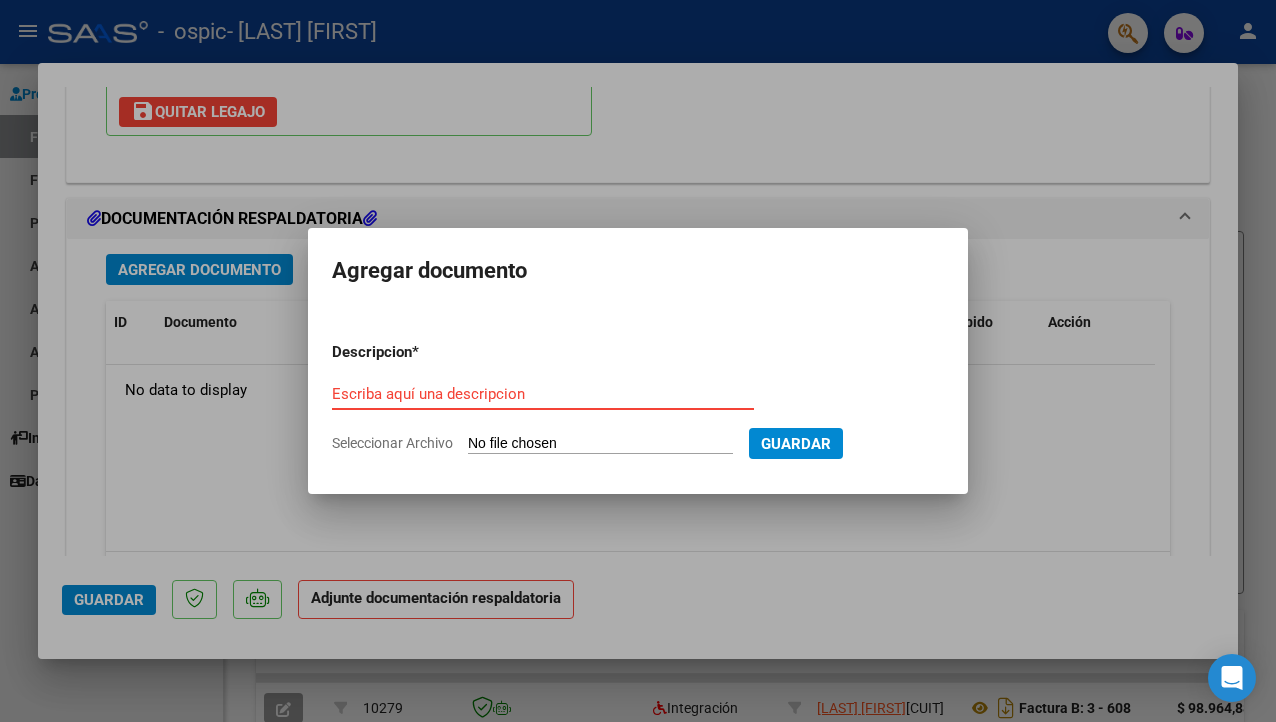 click on "Escriba aquí una descripcion" at bounding box center [543, 394] 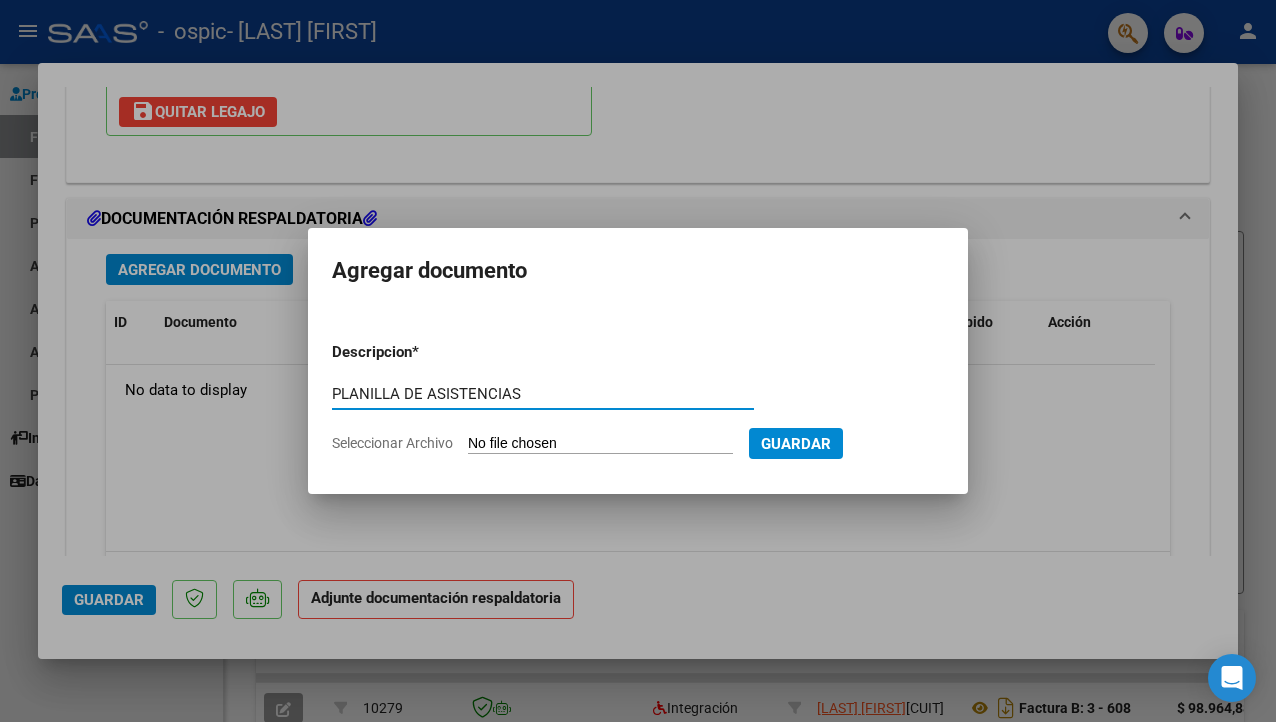 type on "PLANILLA DE ASISTENCIAS" 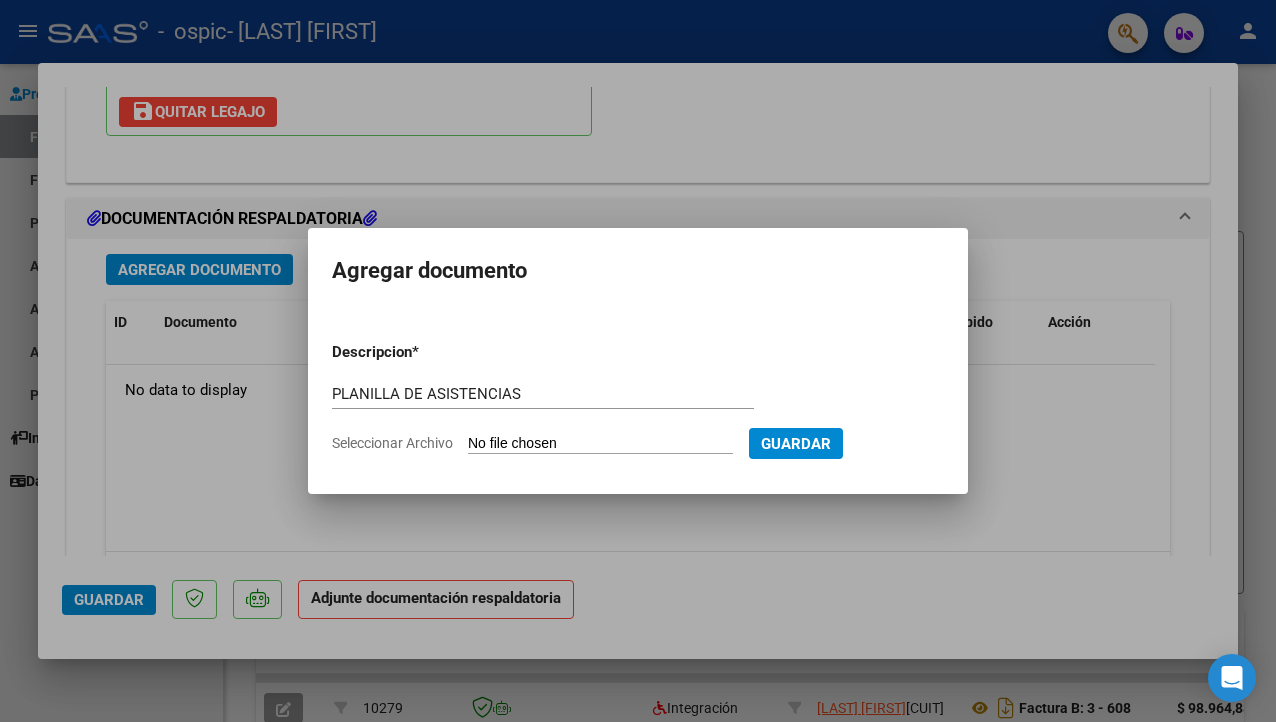 click on "Seleccionar Archivo" 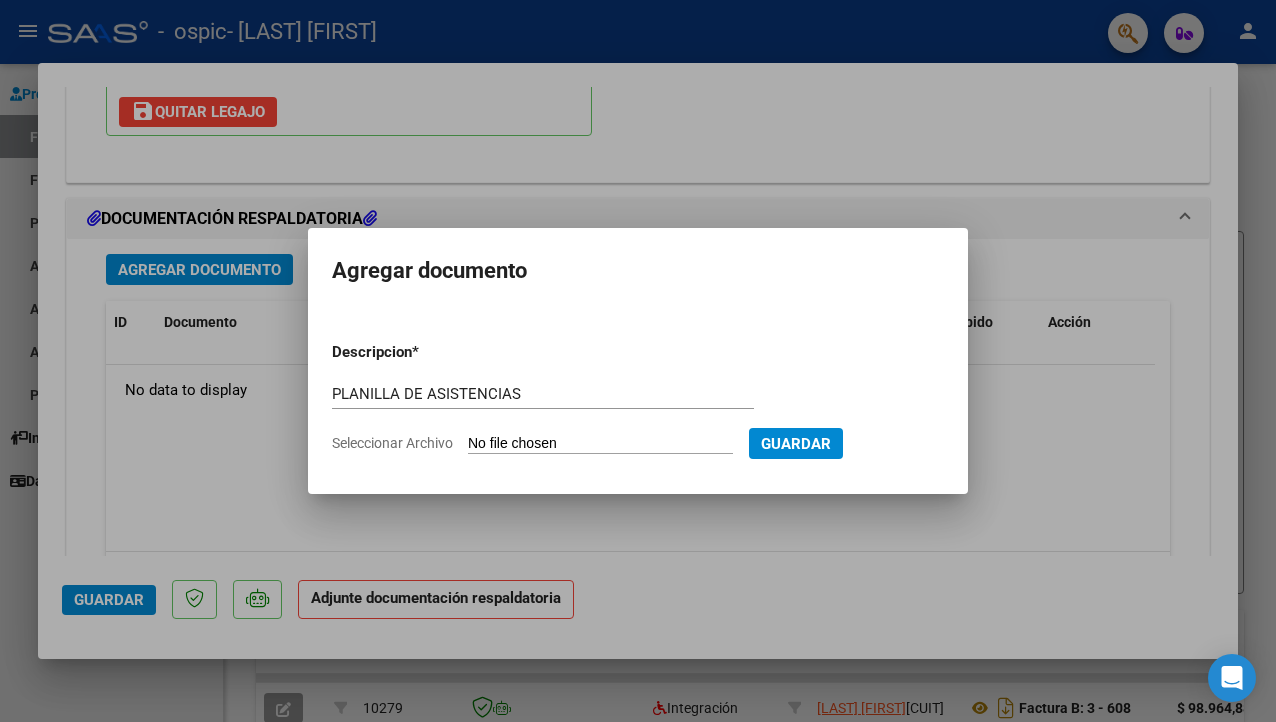 type on "C:\fakepath\[NAME].pdf" 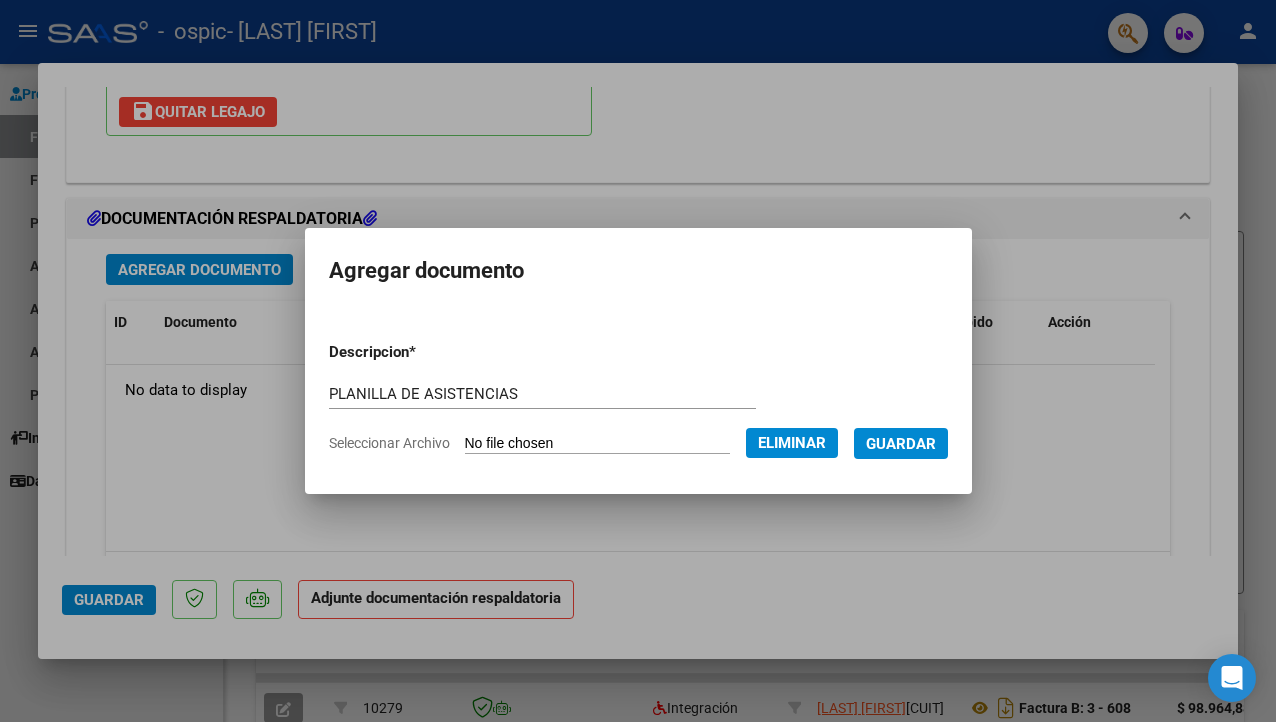click on "Guardar" at bounding box center (901, 443) 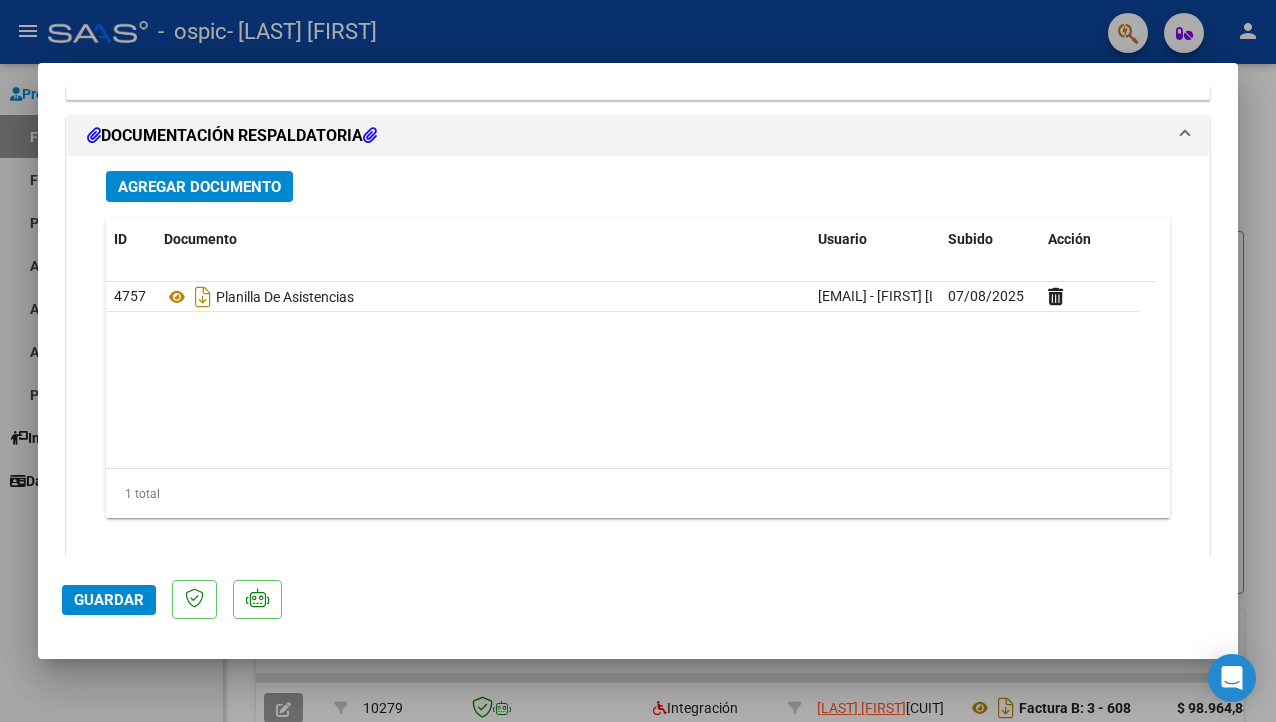 scroll, scrollTop: 2236, scrollLeft: 0, axis: vertical 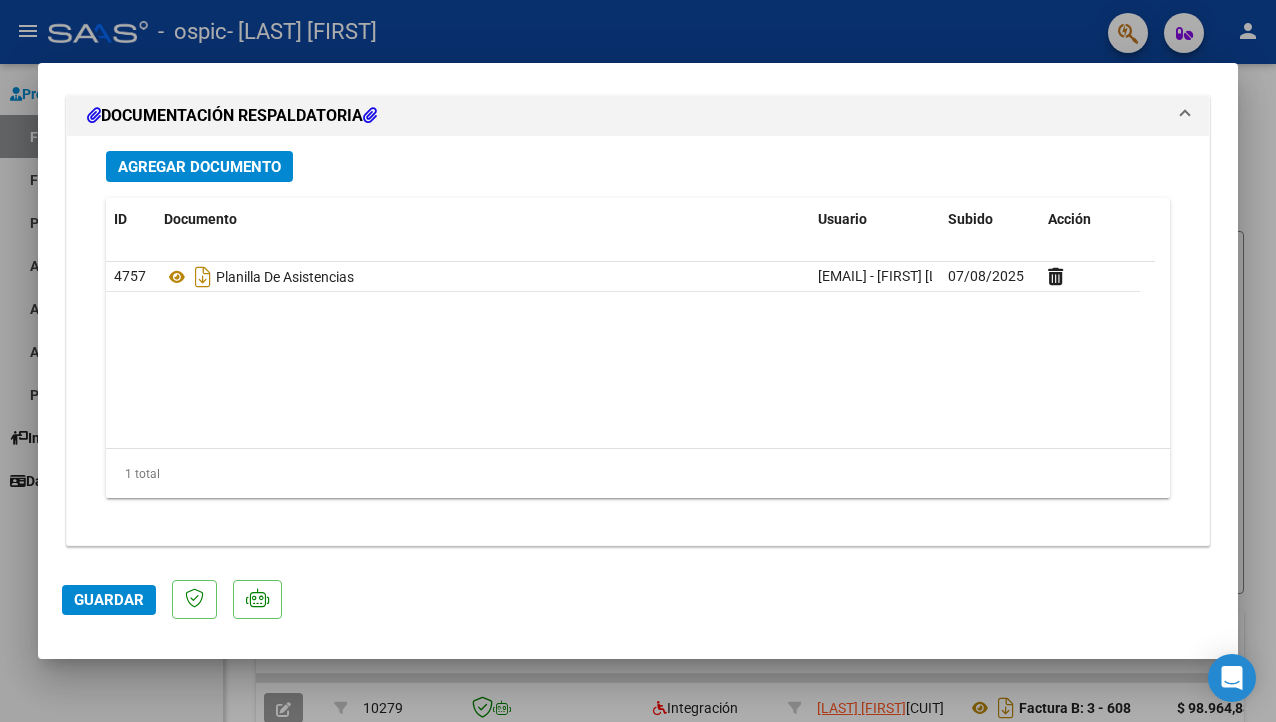 click on "Guardar" 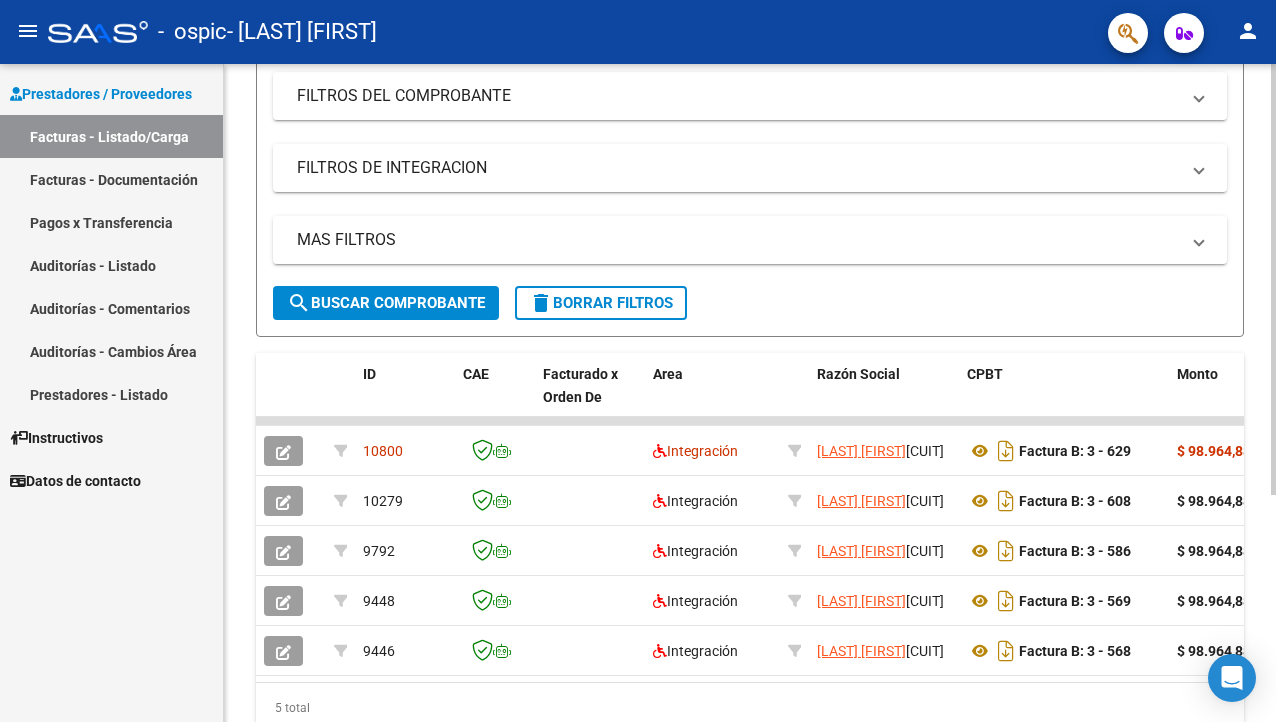 scroll, scrollTop: 269, scrollLeft: 0, axis: vertical 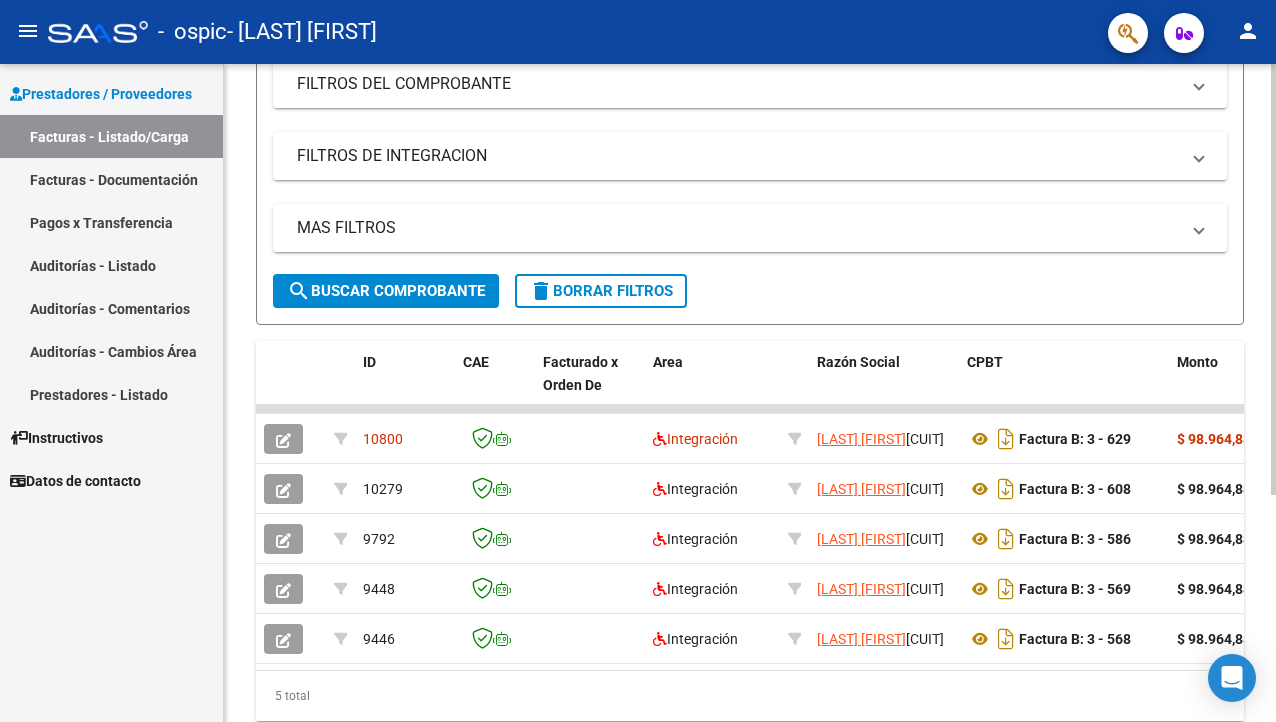 click on "Video tutorial   PRESTADORES -> Listado de CPBTs Emitidos por Prestadores / Proveedores (alt+q)   Cargar Comprobante
cloud_download  CSV  cloud_download  EXCEL  cloud_download  Estandar   Descarga Masiva
Filtros Id Area Area Todos Confirmado   Mostrar totalizadores   FILTROS DEL COMPROBANTE  Comprobante Tipo Comprobante Tipo Start date – End date Fec. Comprobante Desde / Hasta Días Emisión Desde(cant. días) Días Emisión Hasta(cant. días) CUIT / Razón Social Pto. Venta Nro. Comprobante Código SSS CAE Válido CAE Válido Todos Cargado Módulo Hosp. Todos Tiene facturacion Apócrifa Hospital Refes  FILTROS DE INTEGRACION  Período De Prestación Campos del Archivo de Rendición Devuelto x SSS (dr_envio) Todos Rendido x SSS (dr_envio) Tipo de Registro Tipo de Registro Período Presentación Período Presentación Campos del Legajo Asociado (preaprobación) Afiliado Legajo (cuil/nombre) Todos Solo facturas preaprobadas  MAS FILTROS  Todos Con Doc. Respaldatoria Todos Con Trazabilidad Todos – – 3" 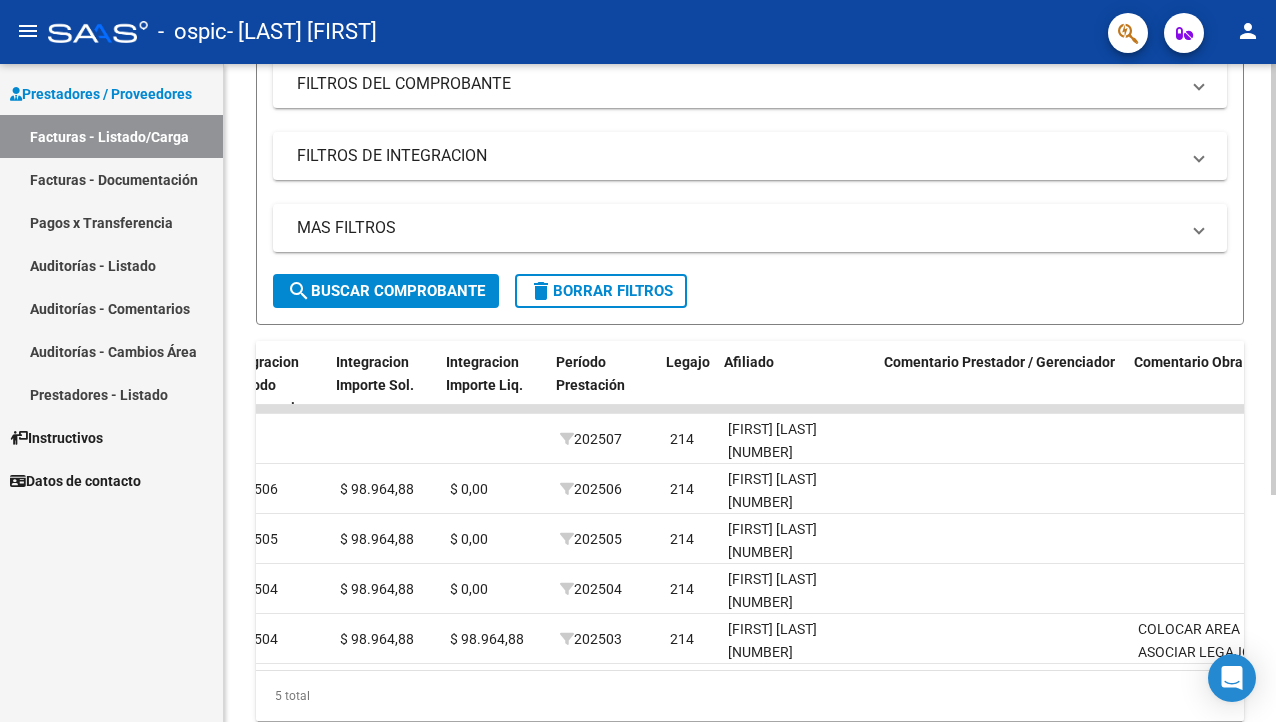 scroll, scrollTop: 0, scrollLeft: 2305, axis: horizontal 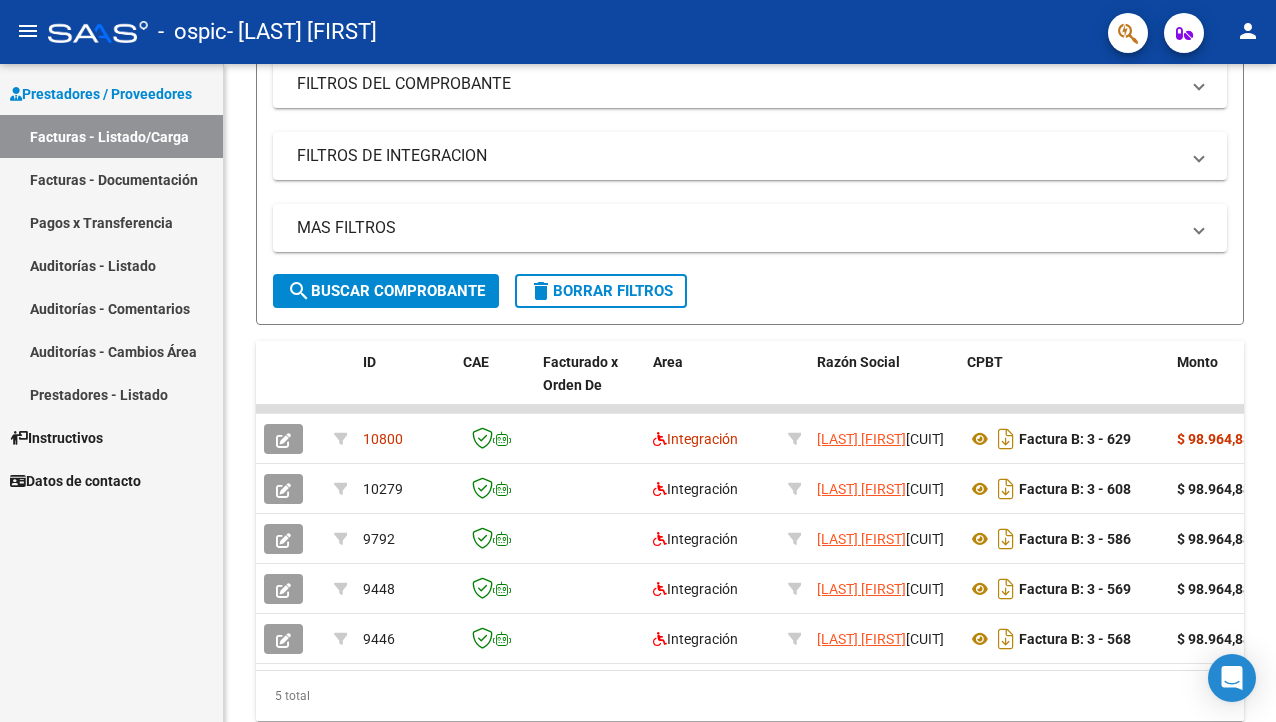 click on "person" 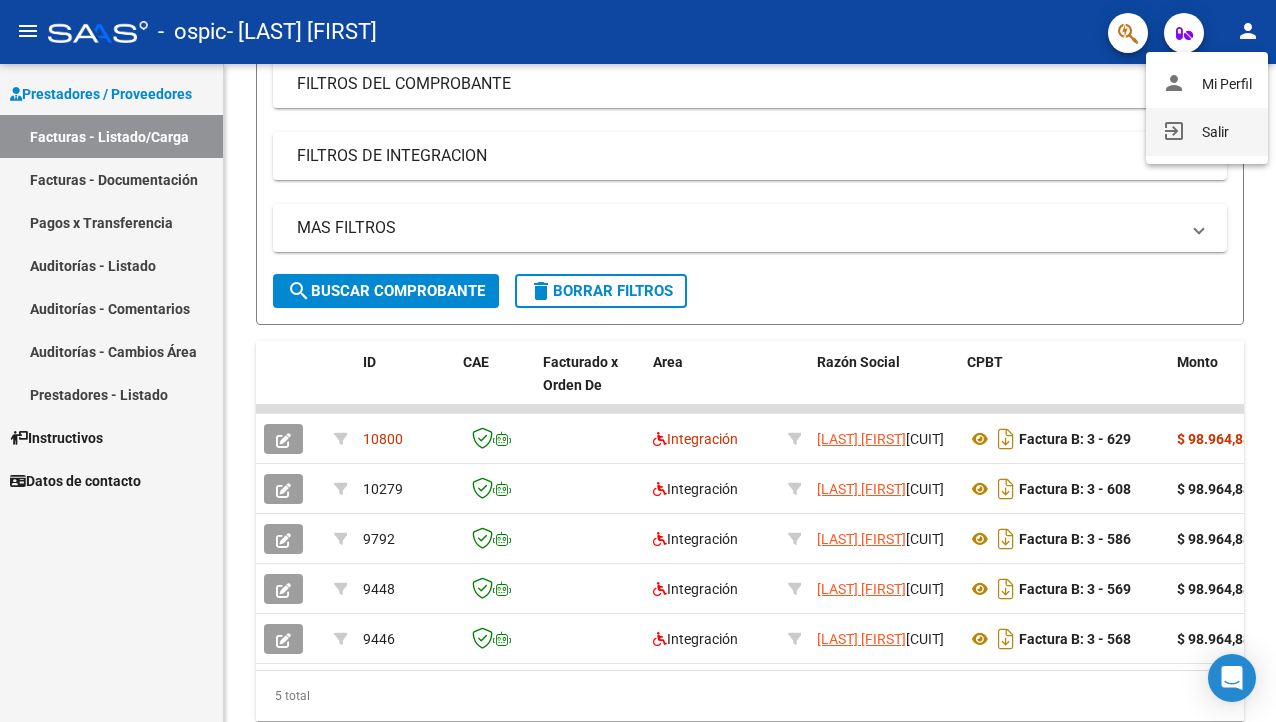 click on "exit_to_app  Salir" at bounding box center (1207, 132) 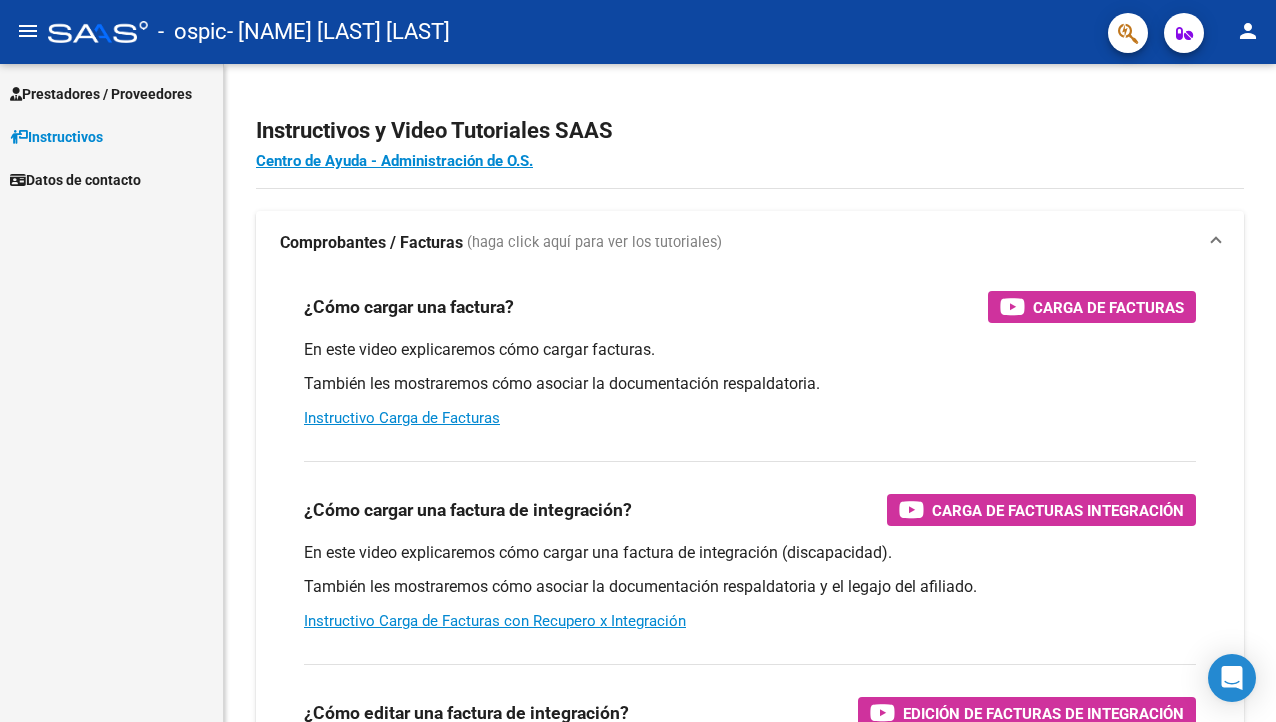 scroll, scrollTop: 0, scrollLeft: 0, axis: both 